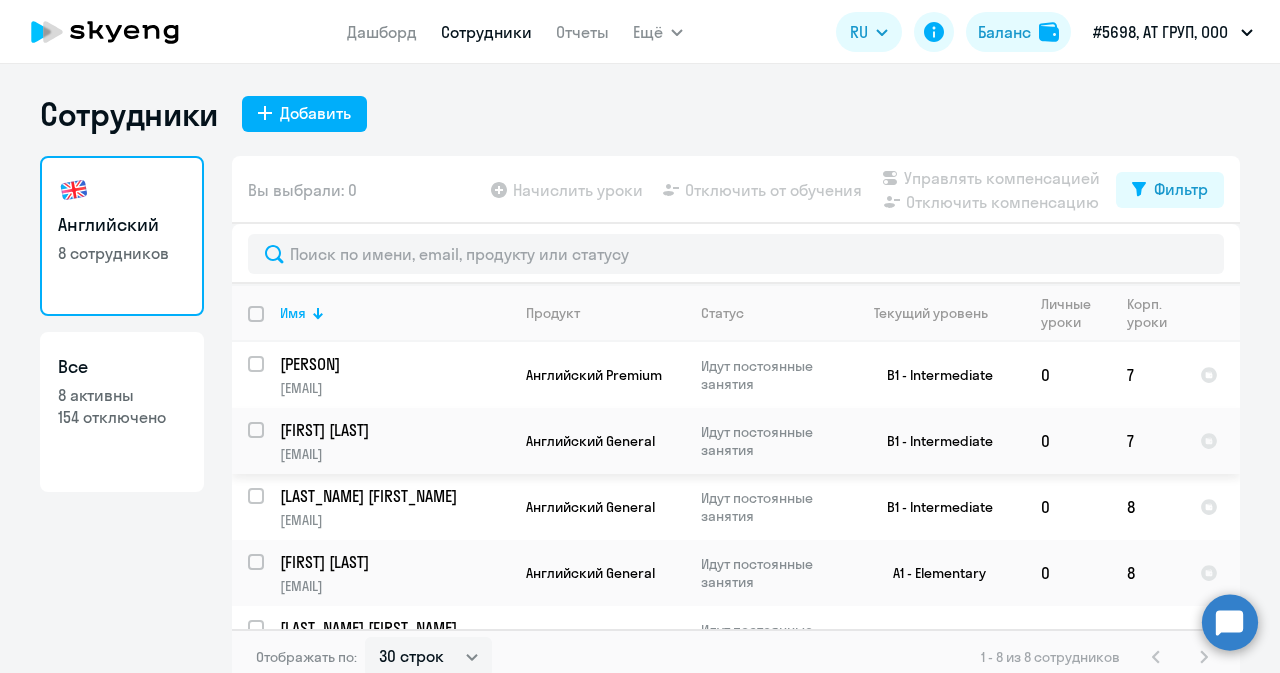 select on "30" 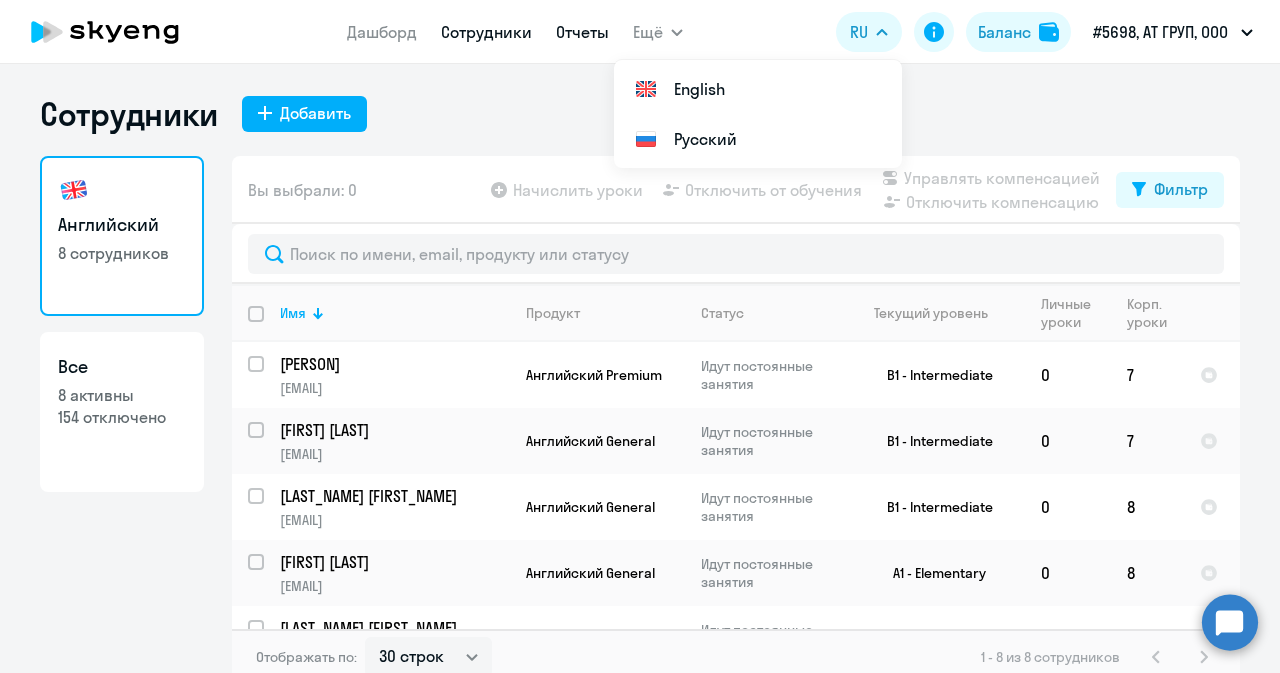 click on "Отчеты" at bounding box center [582, 32] 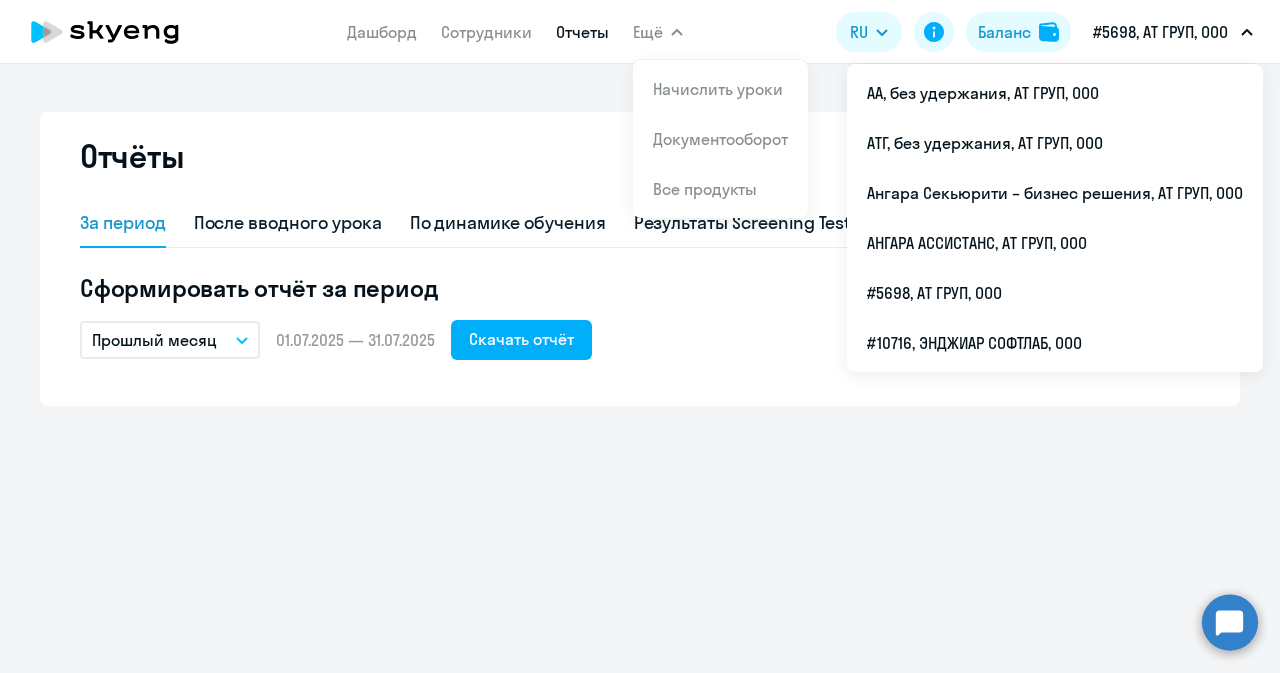 click on "#5698, АТ ГРУП, ООО" at bounding box center [1160, 32] 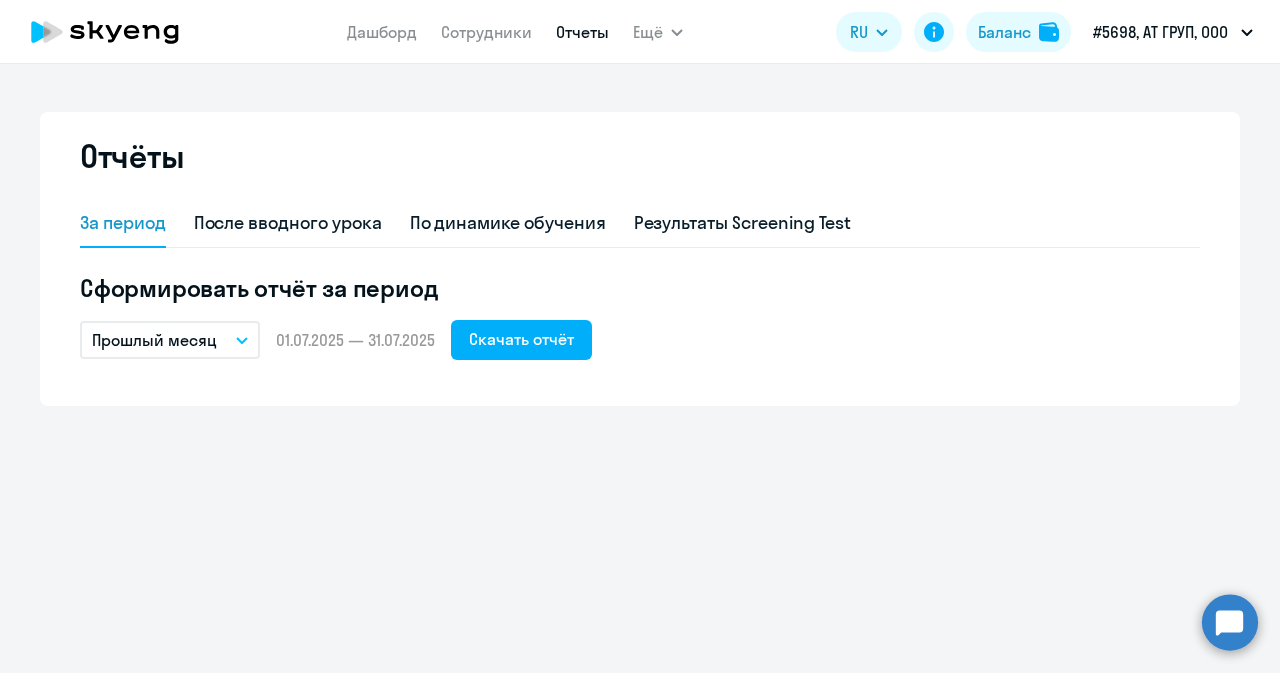 click on "#5698, АТ ГРУП, ООО" at bounding box center (1160, 32) 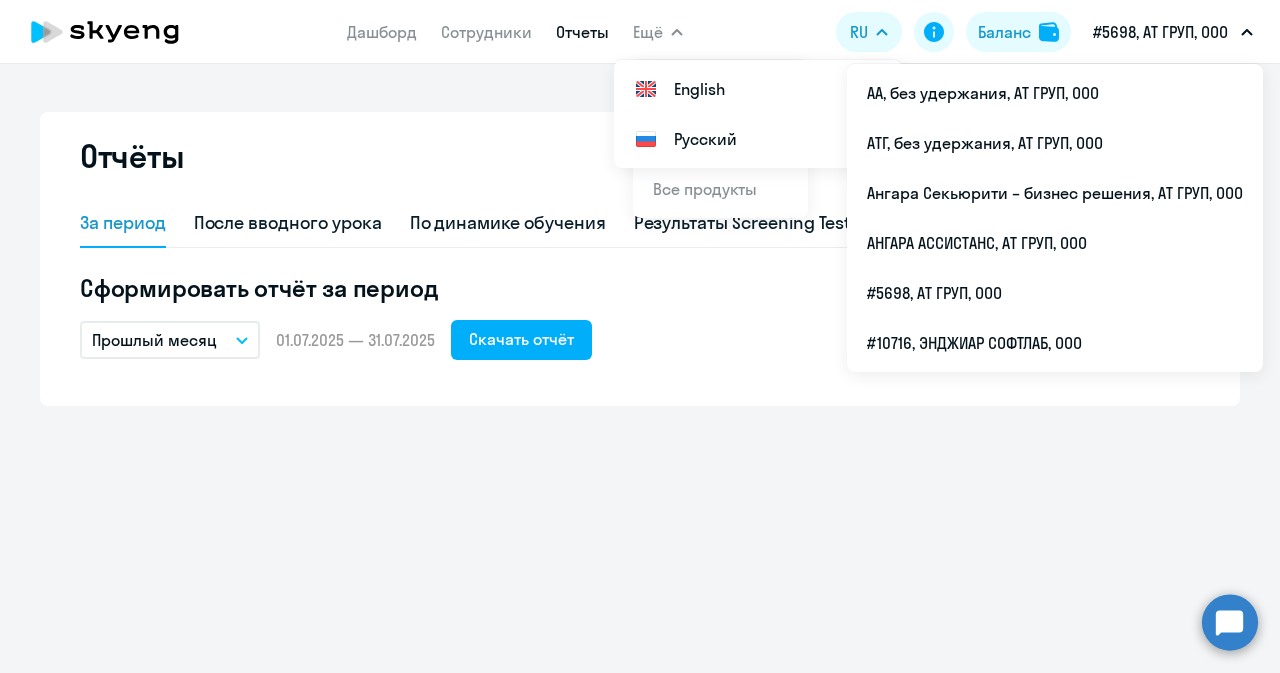click 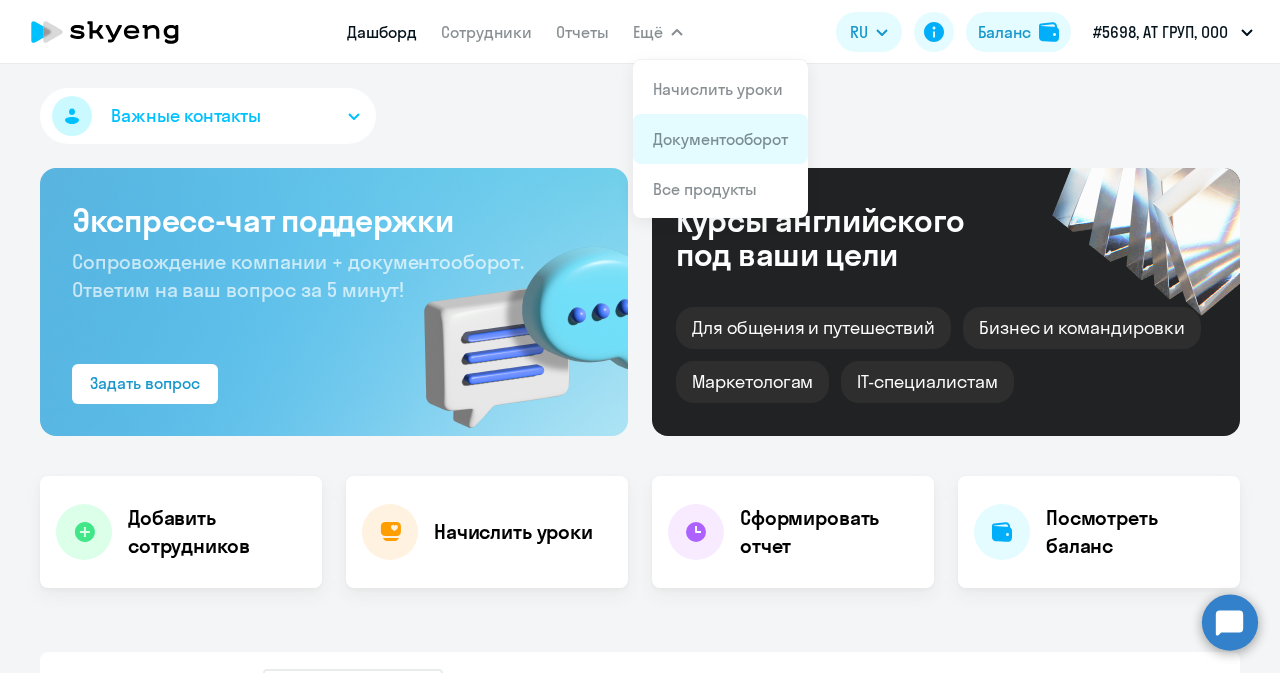 click on "Документооборот" at bounding box center [720, 139] 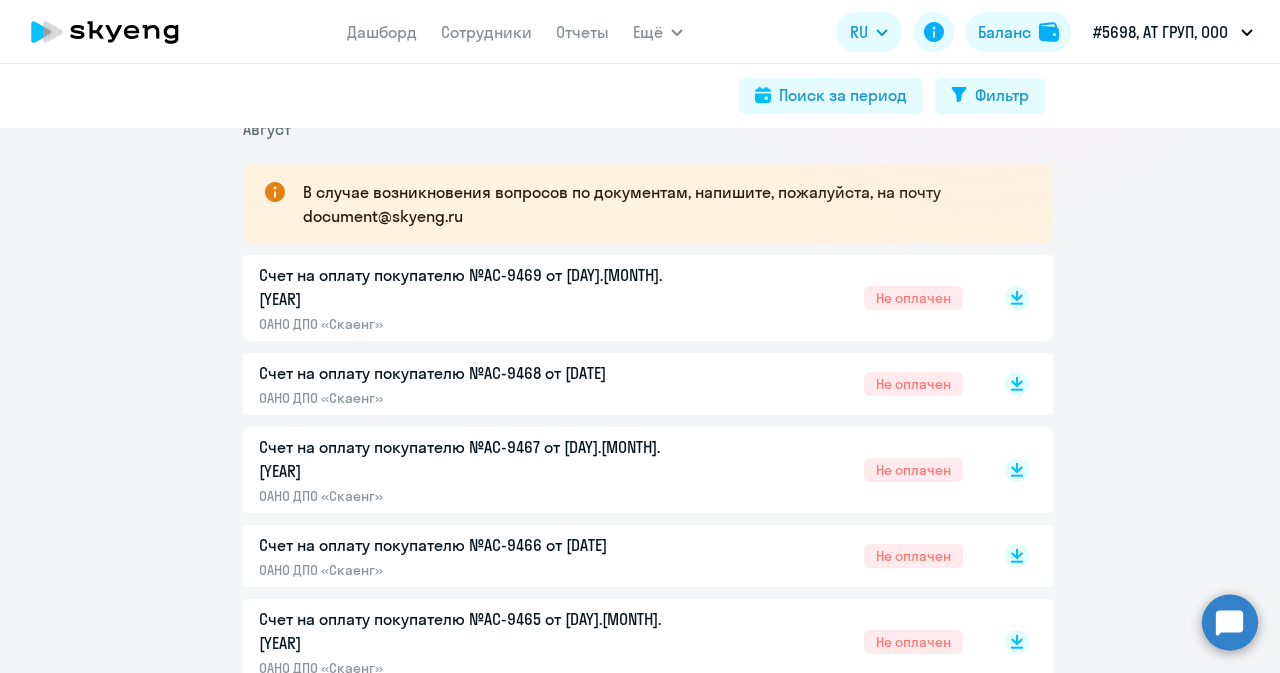 scroll, scrollTop: 300, scrollLeft: 0, axis: vertical 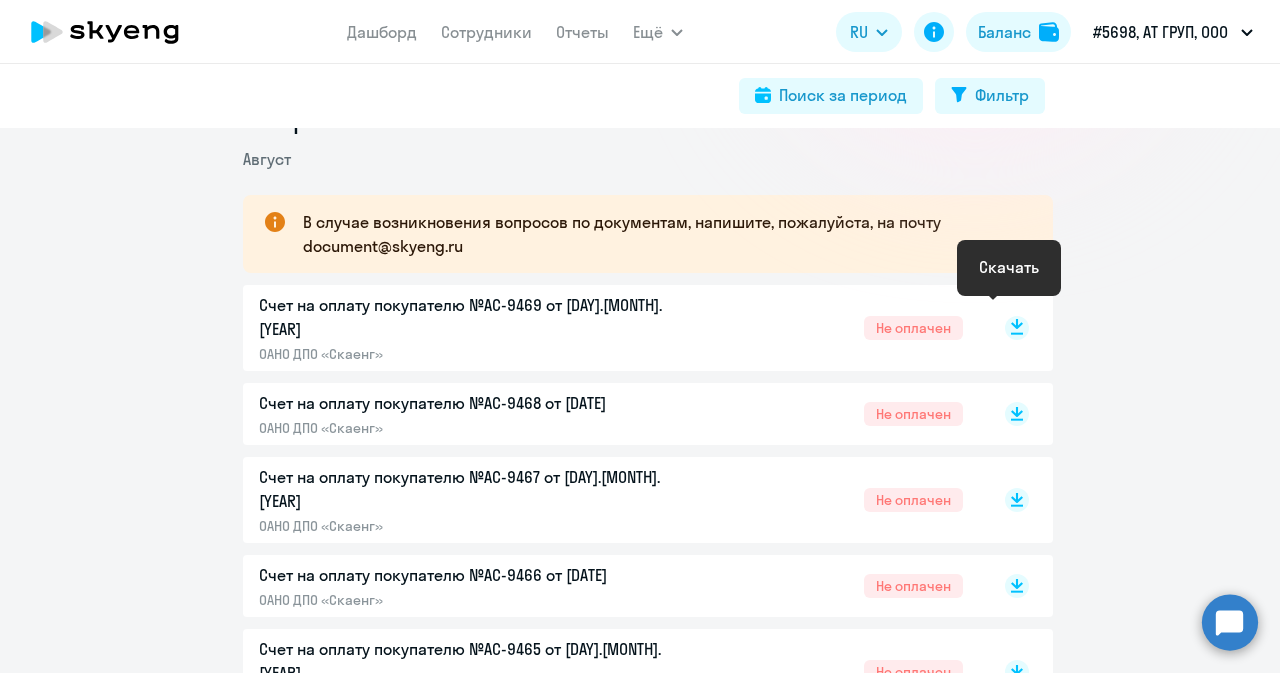 click 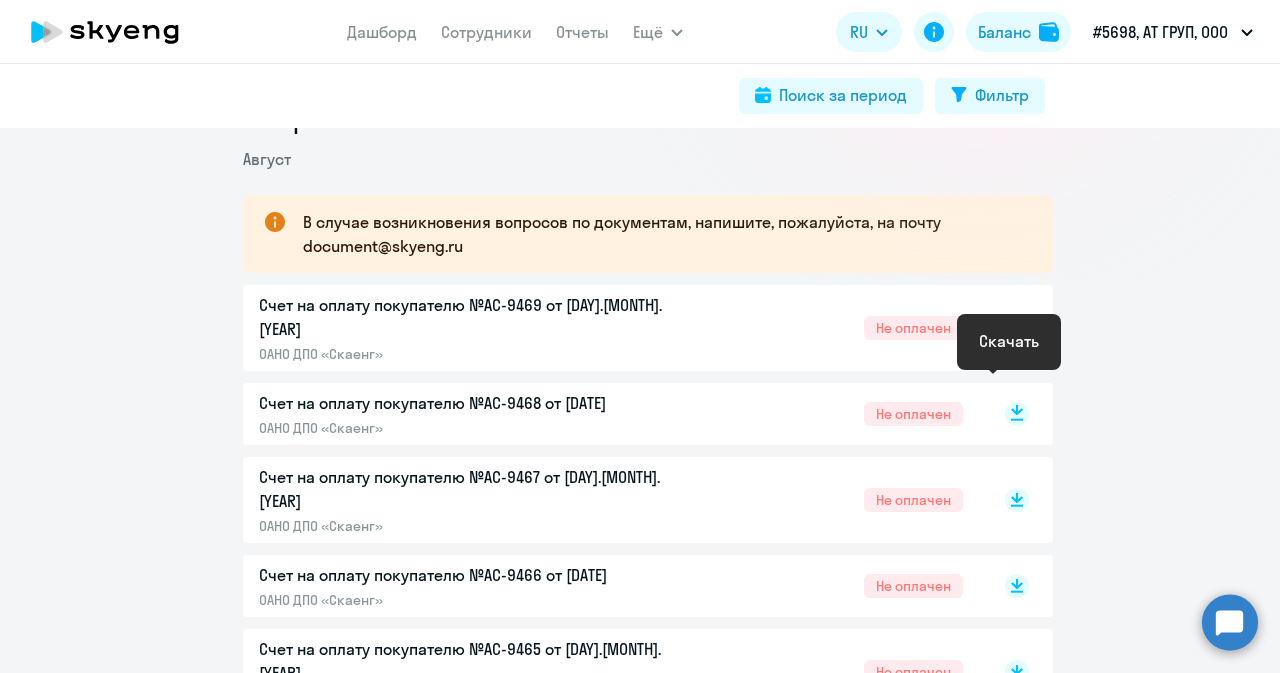 click 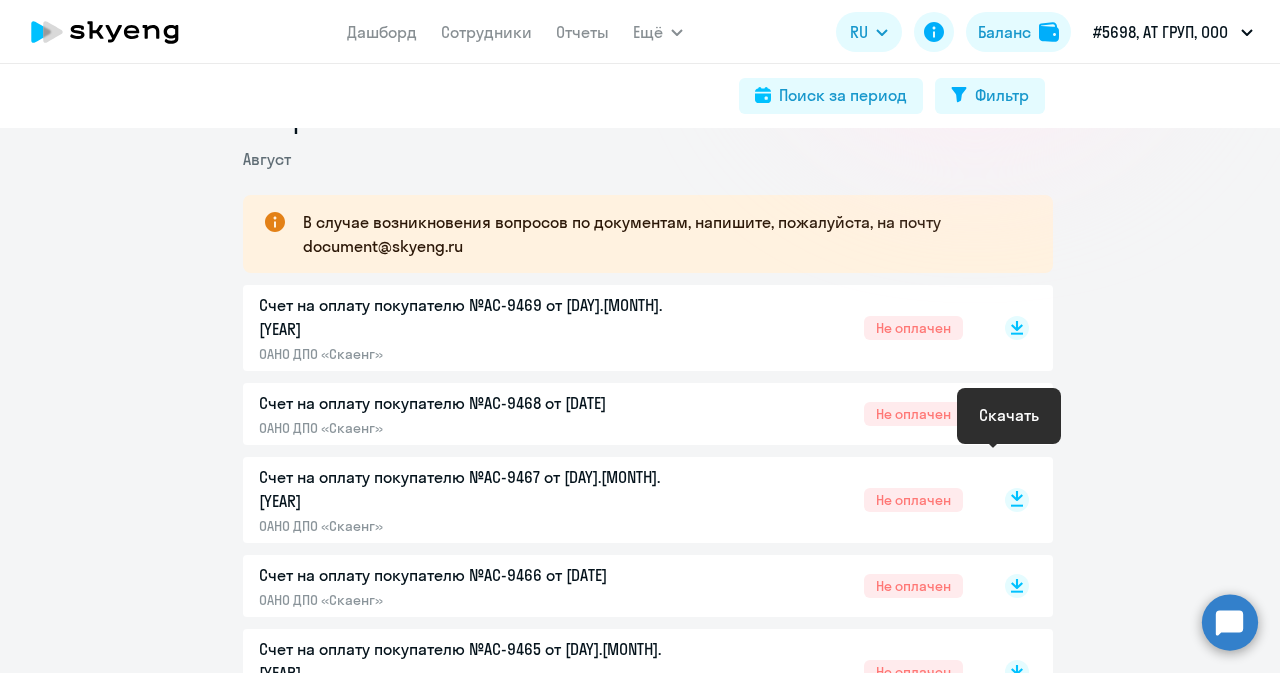 click 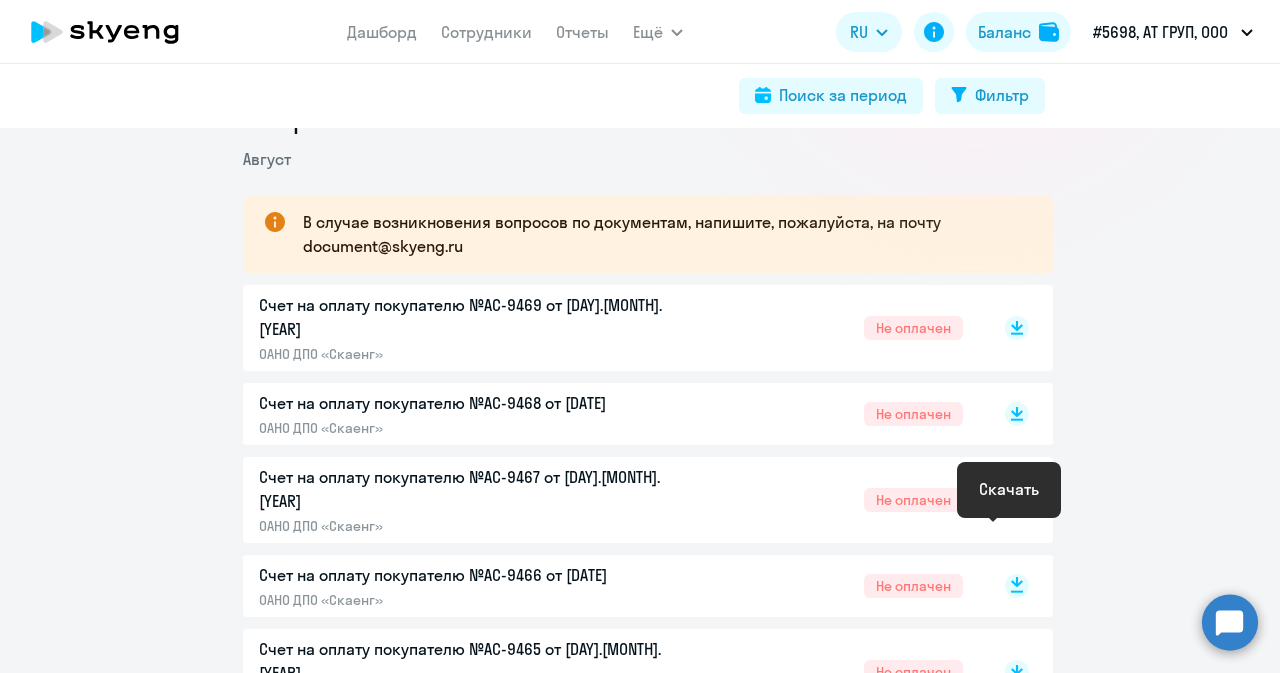 click 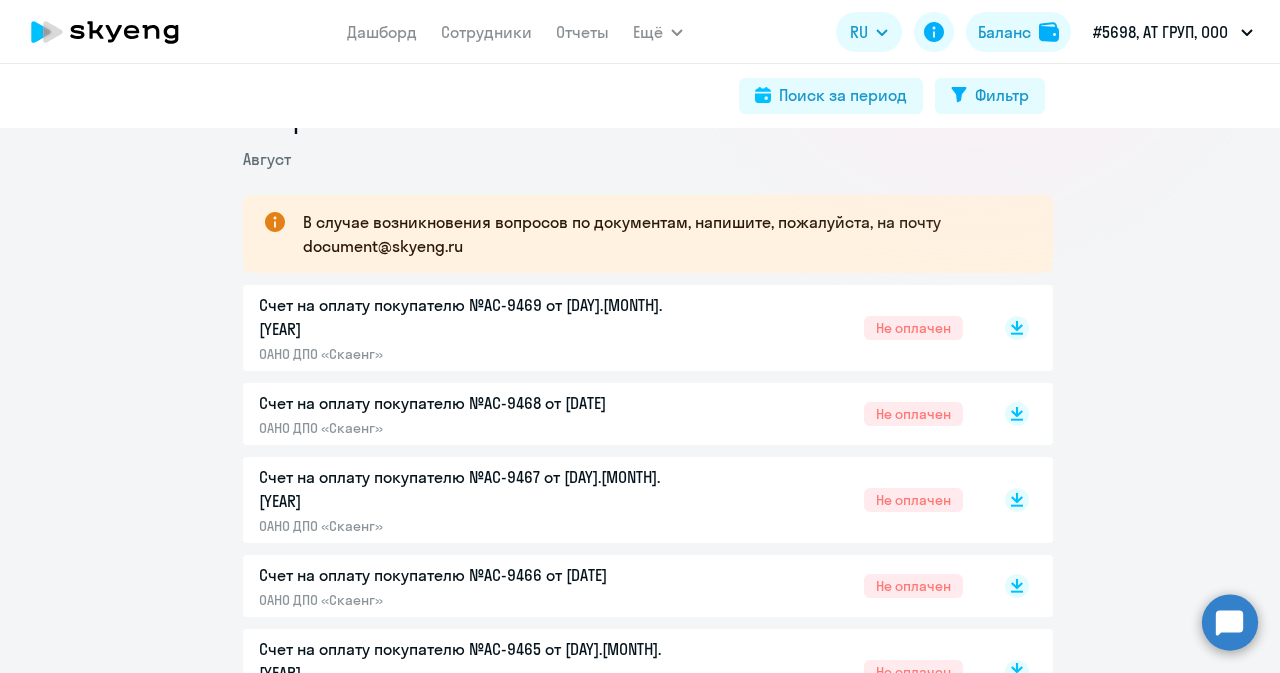 click 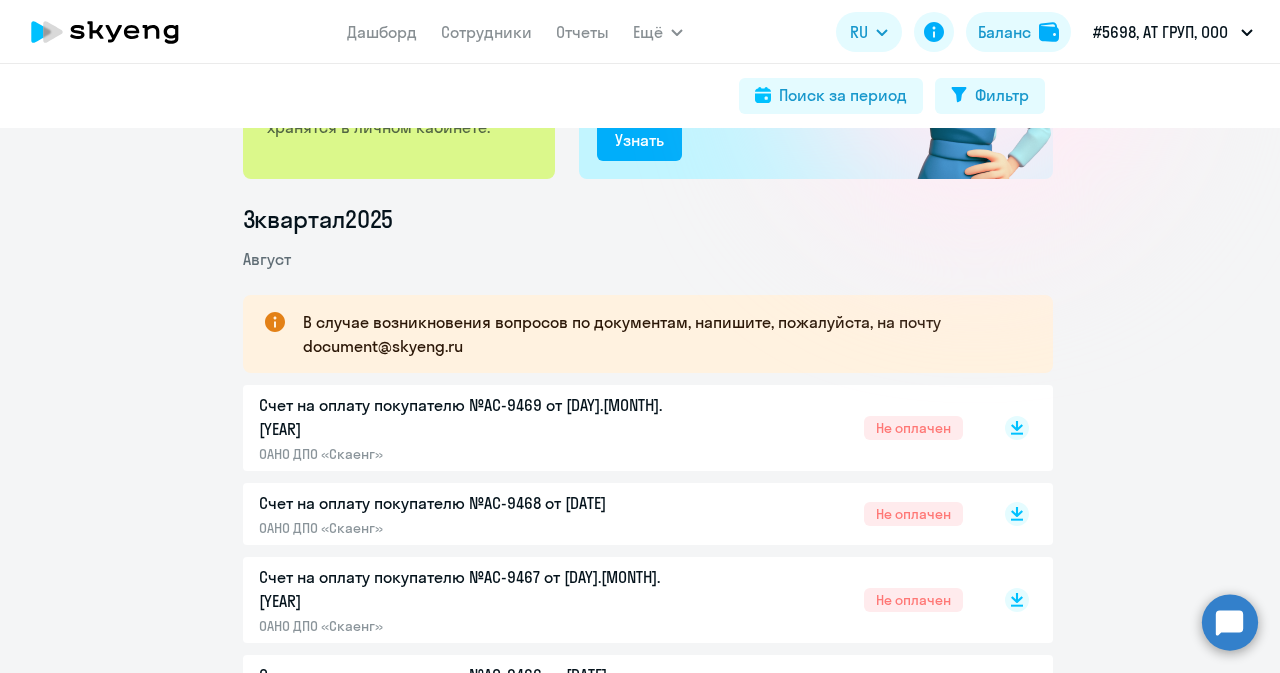 scroll, scrollTop: 0, scrollLeft: 0, axis: both 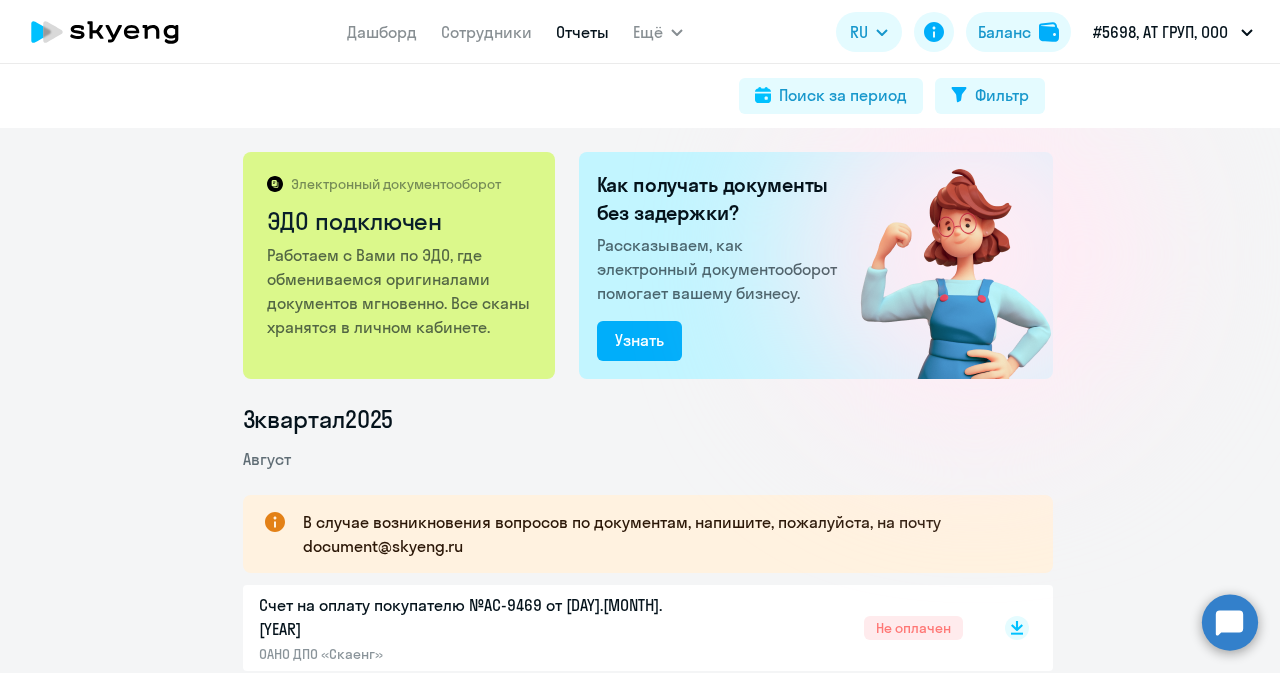 click on "Отчеты" at bounding box center (582, 32) 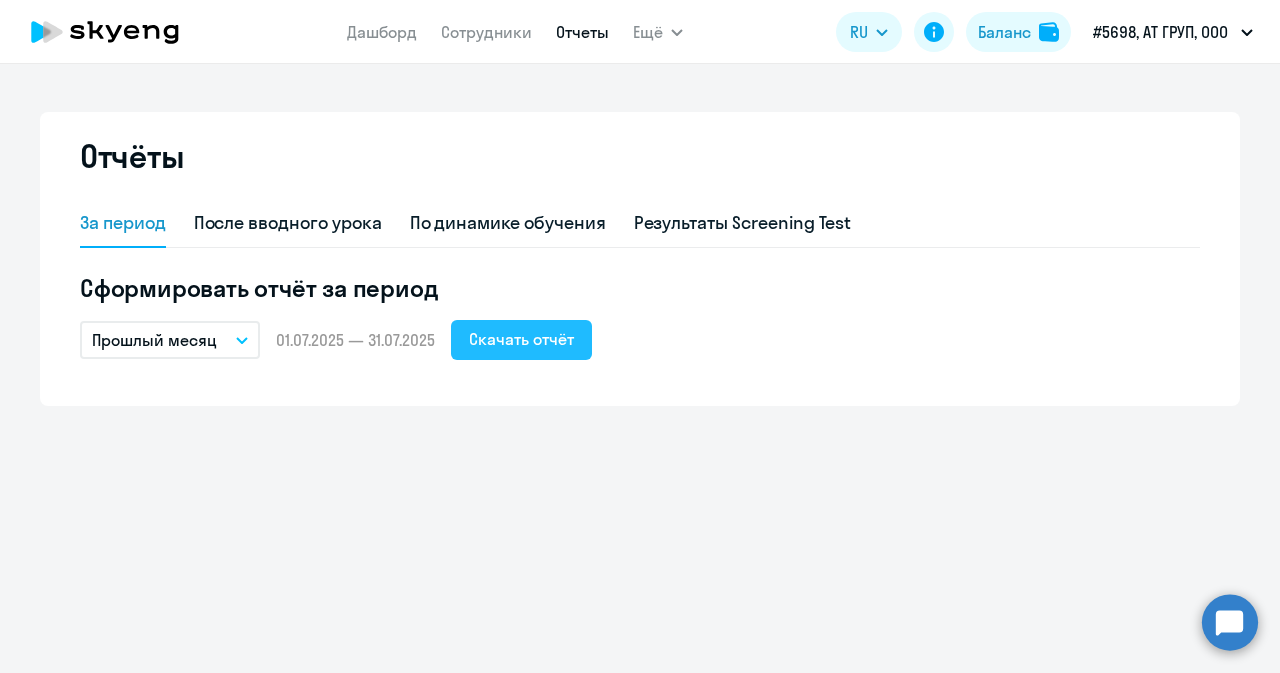 click on "Скачать отчёт" 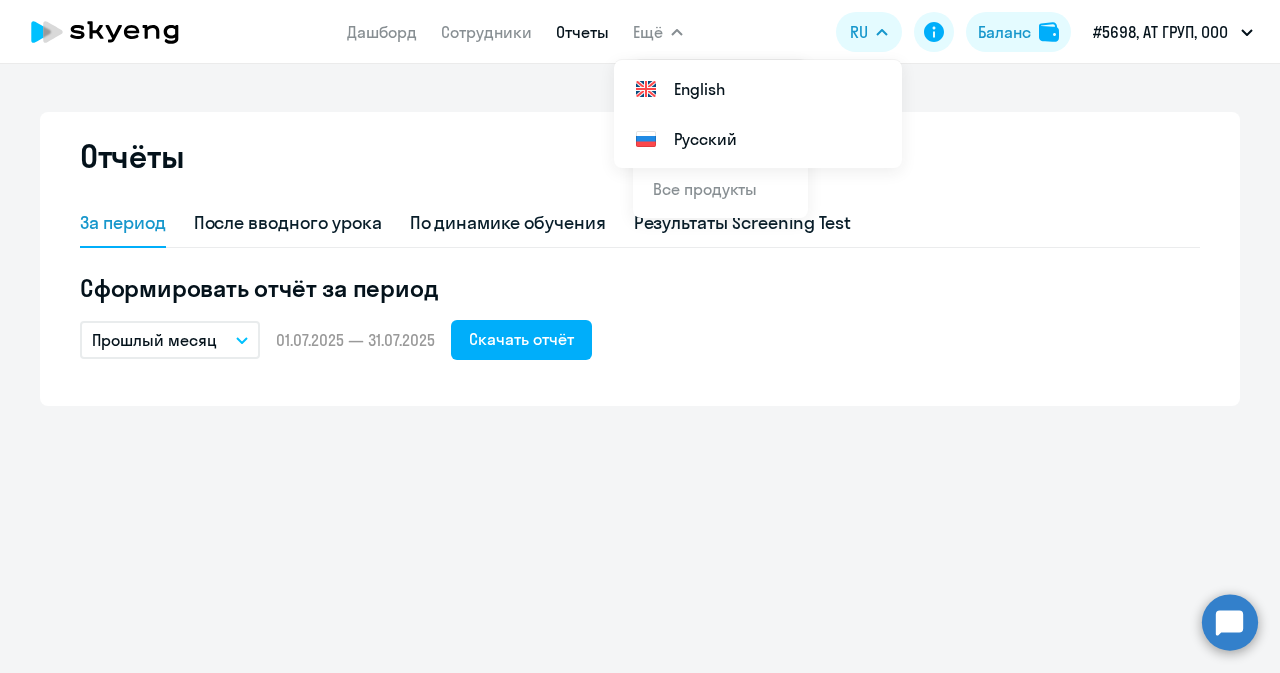 click 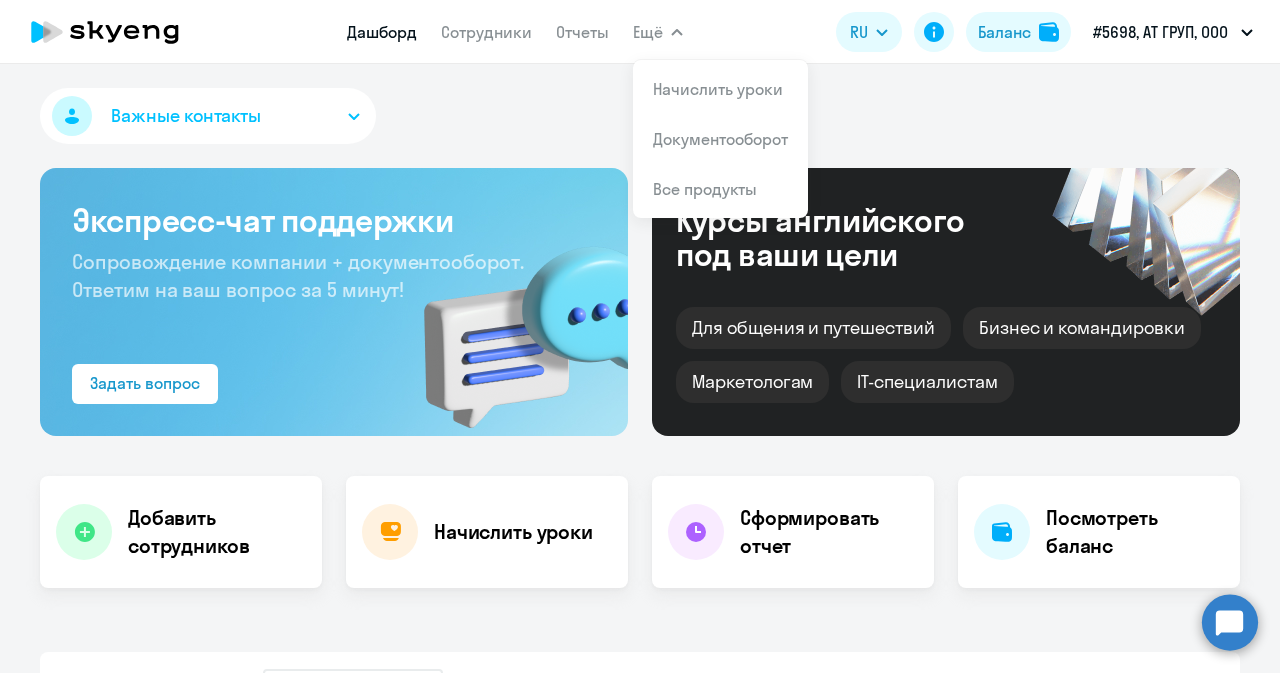 click on "Дашборд
Сотрудники
Отчеты
Ещё
Начислить уроки
Документооборот
Все продукты
Дашборд Сотрудники Отчеты Начислить уроки Документооборот Все продукты  RU
English Русский
Баланс   #5698, АТ ГРУП, ООО
АА, без удержания, АТ ГРУП, ООО   АТГ, без удержания, АТ ГРУП, ООО   Ангара Секьюрити – бизнес решения, АТ ГРУП, ООО   АНГАРА АССИСТАНС, АТ ГРУП, ООО   #5698, АТ ГРУП, ООО   #10716, ЭНДЖИАР СОФТЛАБ, ООО" at bounding box center [640, 32] 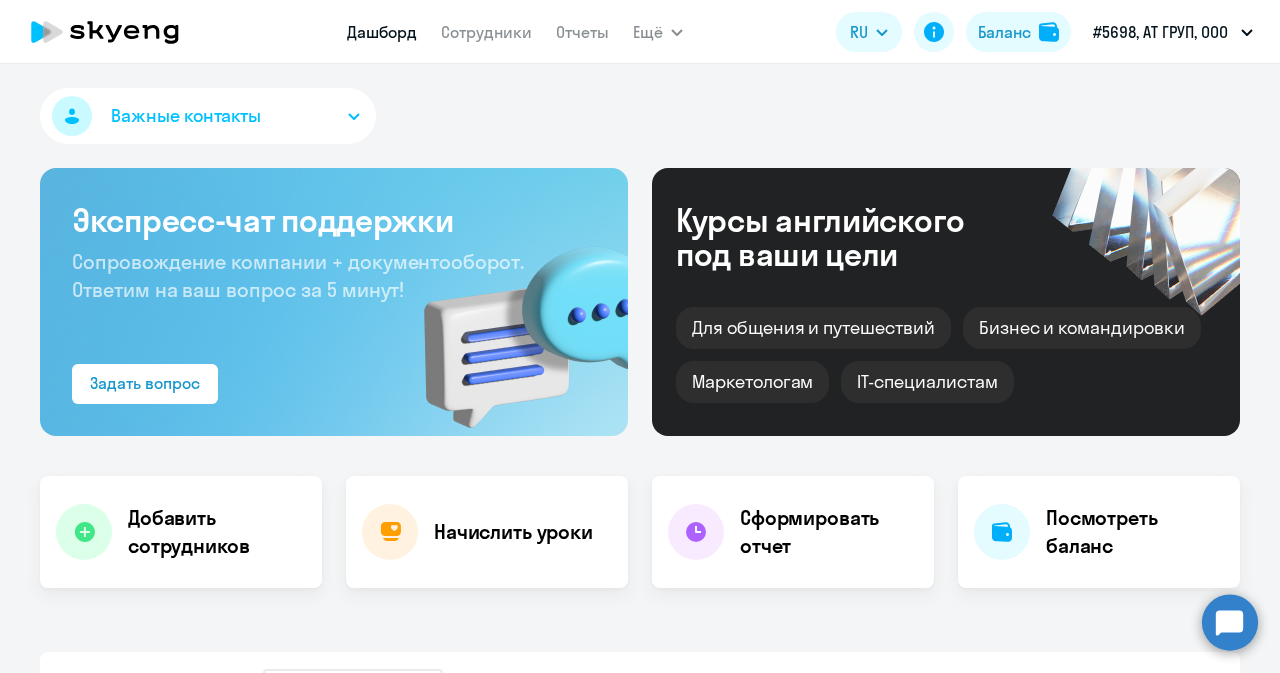 click on "Ещё" at bounding box center (658, 32) 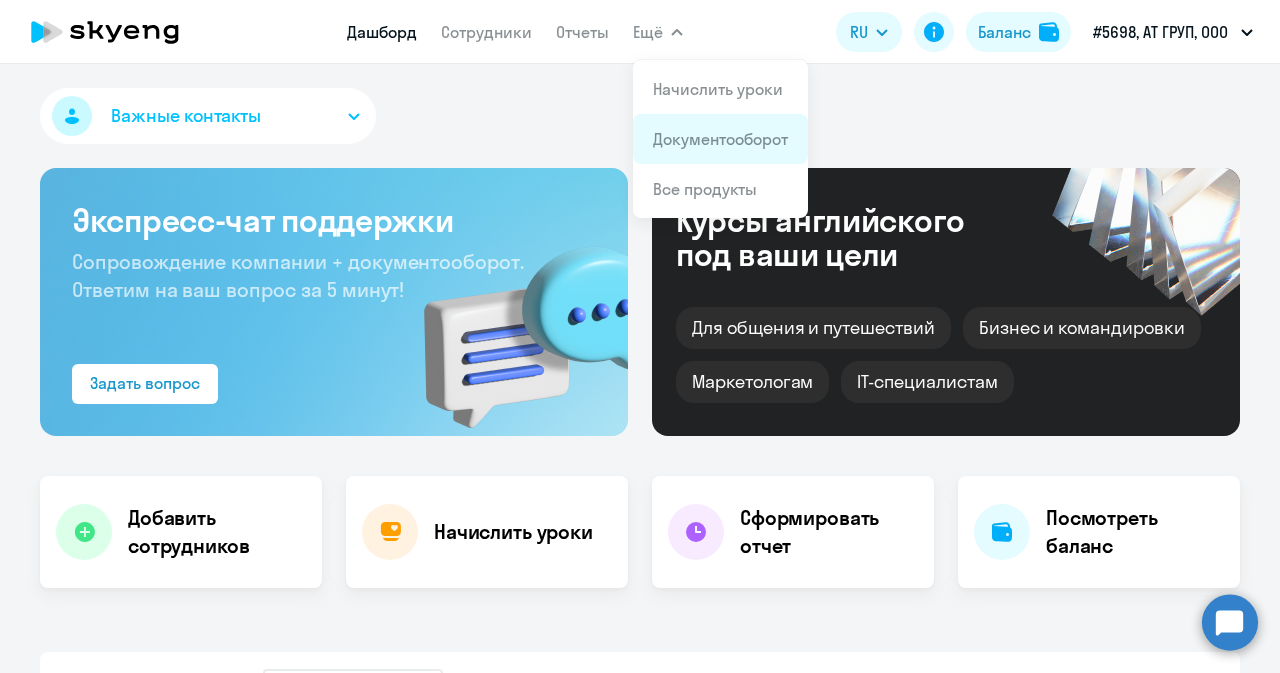 click on "Документооборот" at bounding box center (720, 139) 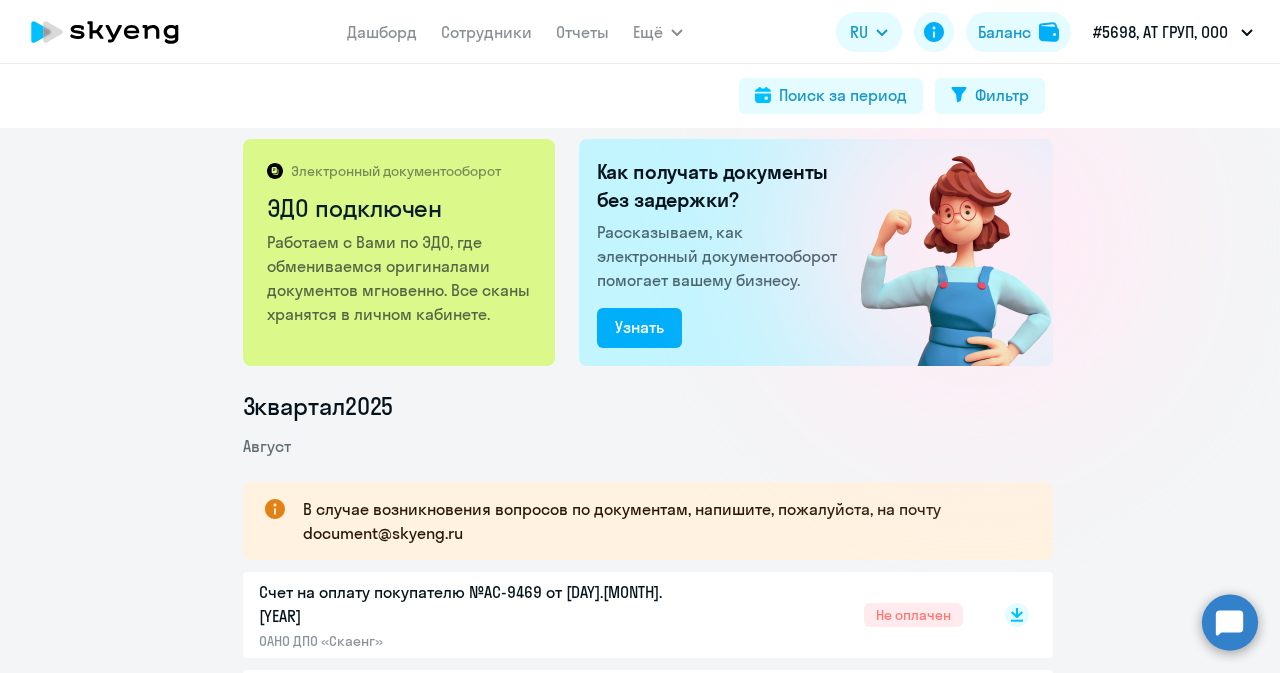 scroll, scrollTop: 0, scrollLeft: 0, axis: both 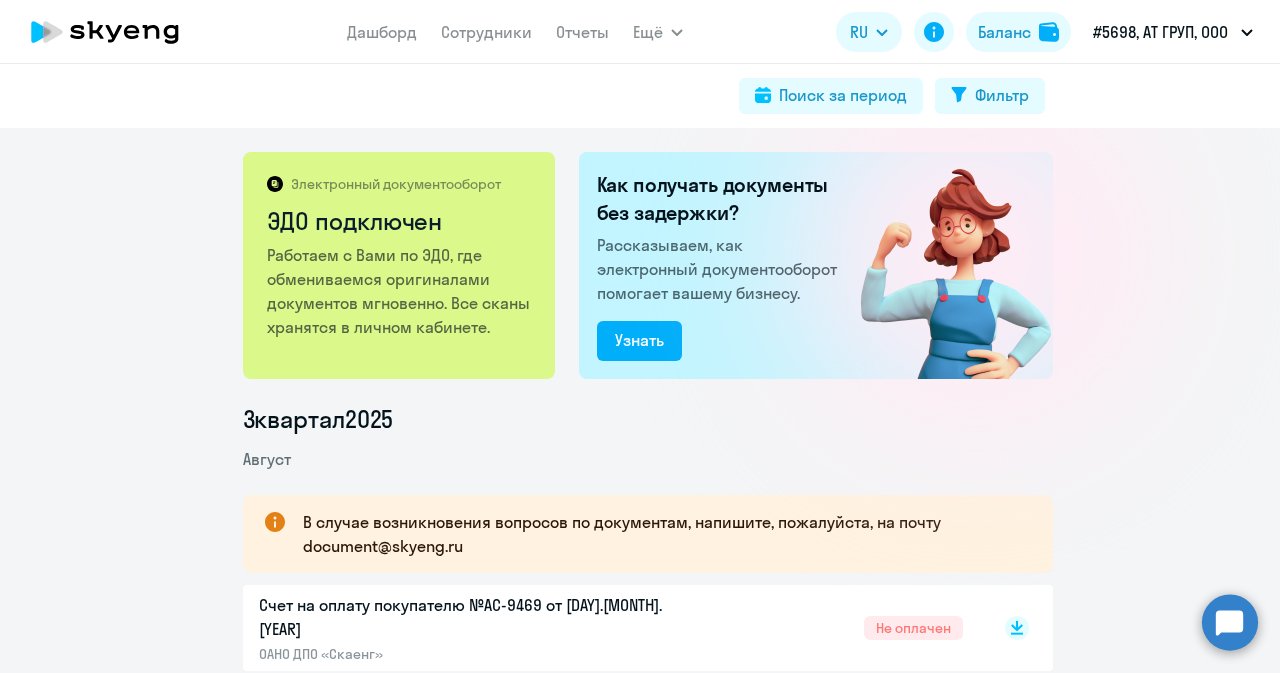 click 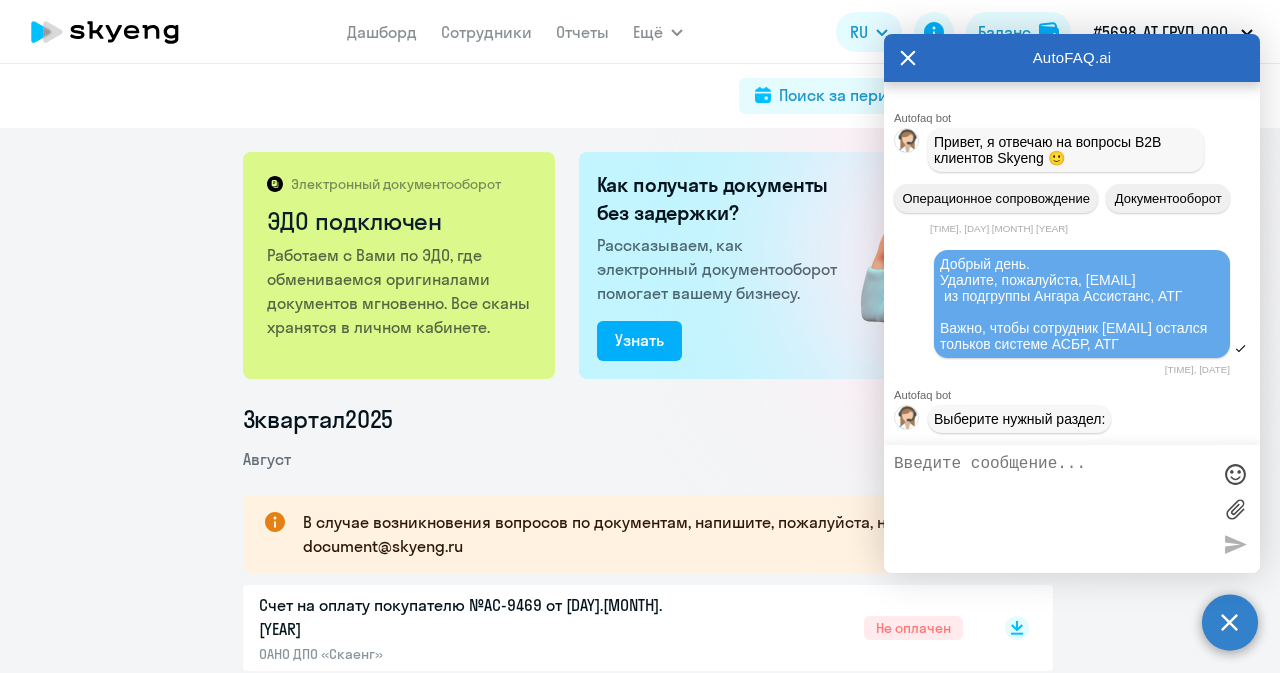 scroll, scrollTop: 77712, scrollLeft: 0, axis: vertical 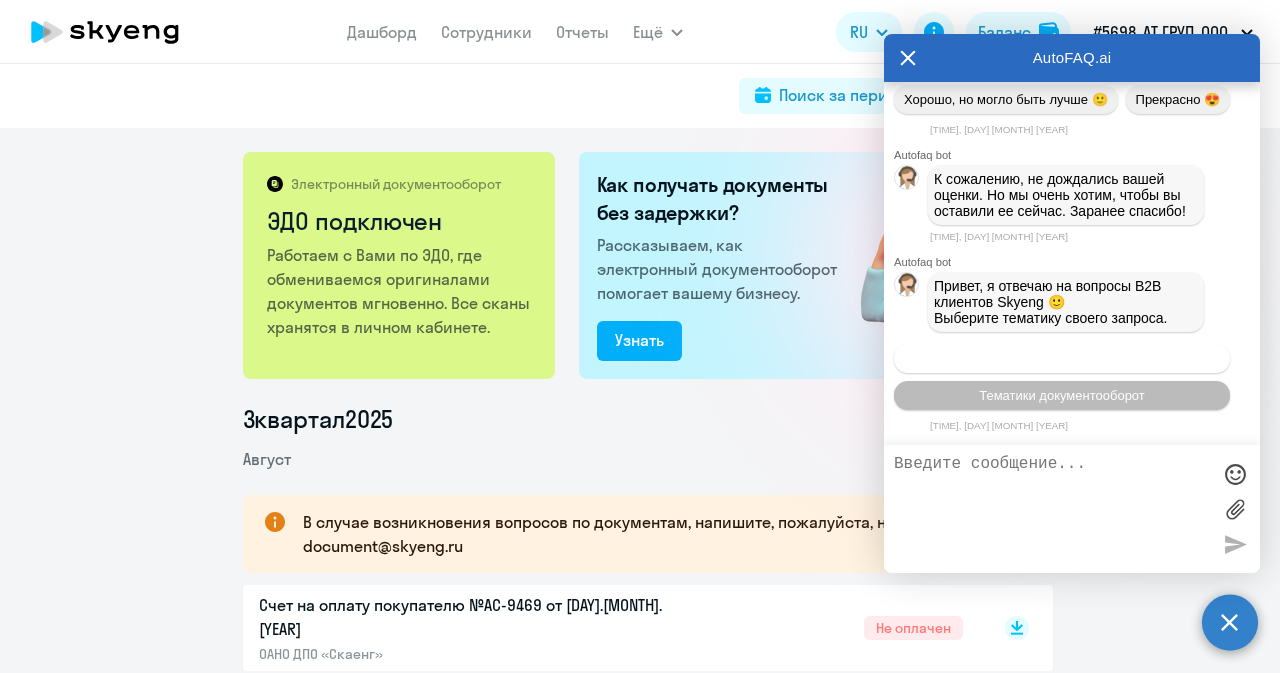click on "Операционное сопровождение" at bounding box center [1062, 358] 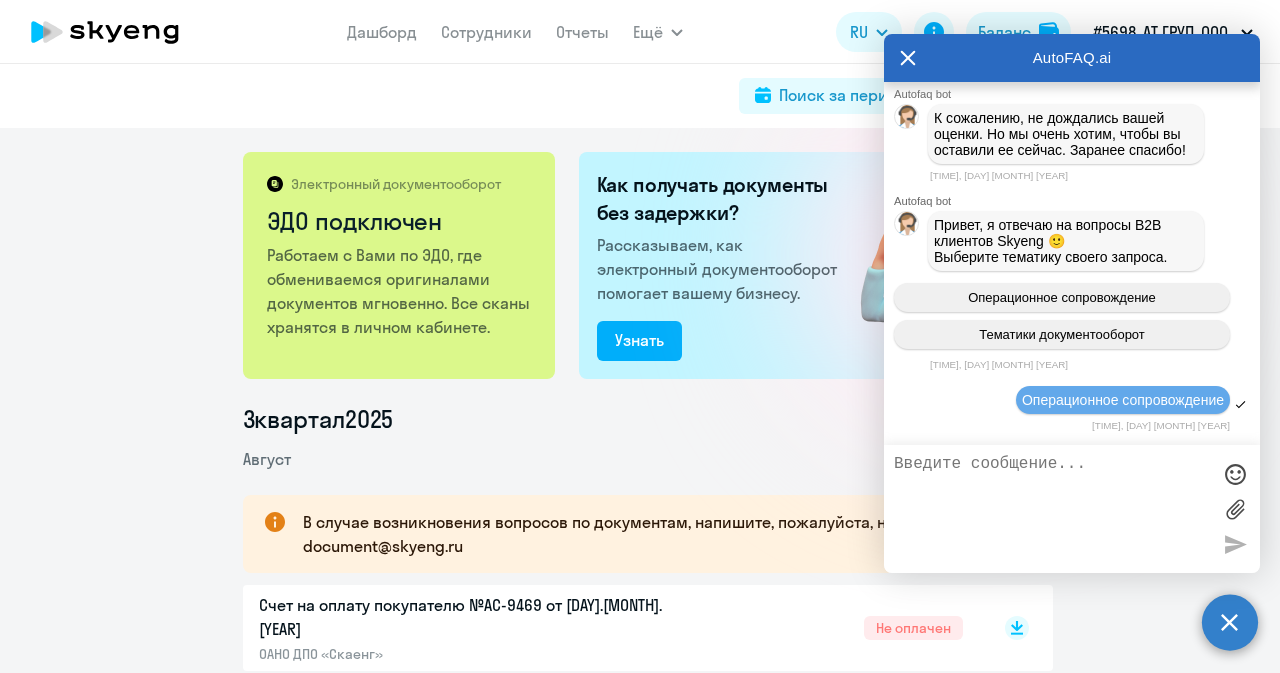 scroll, scrollTop: 77893, scrollLeft: 0, axis: vertical 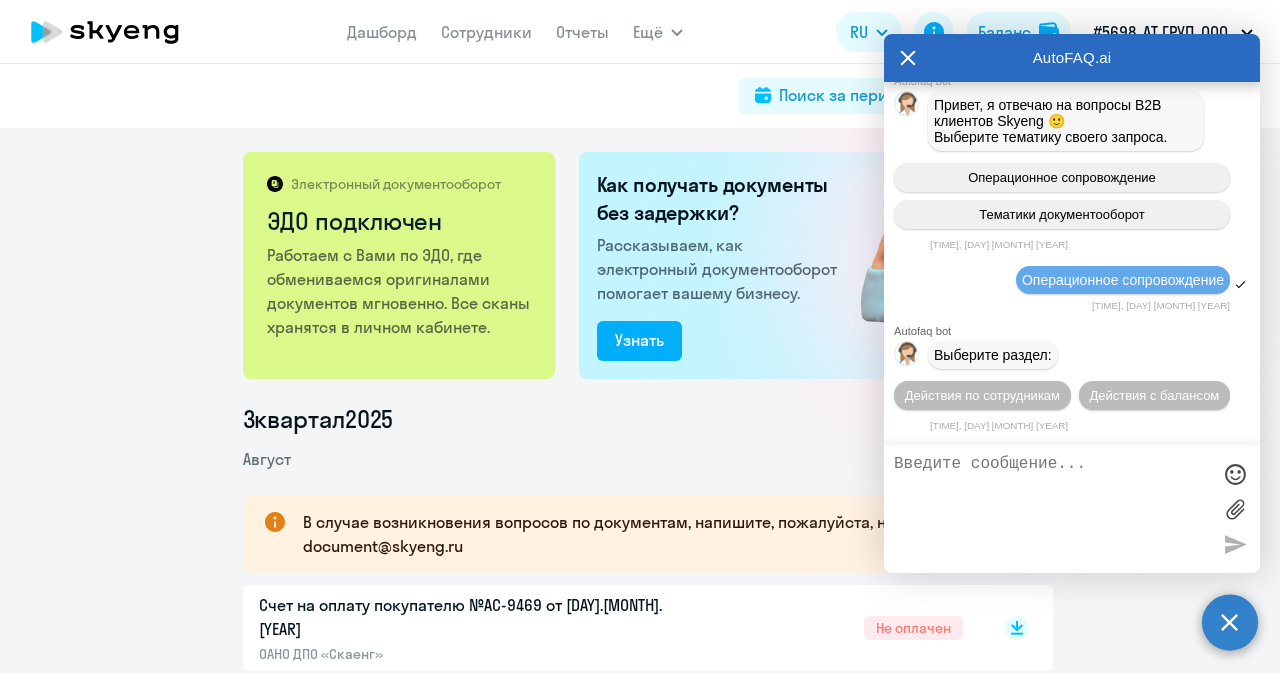 click at bounding box center (1052, 509) 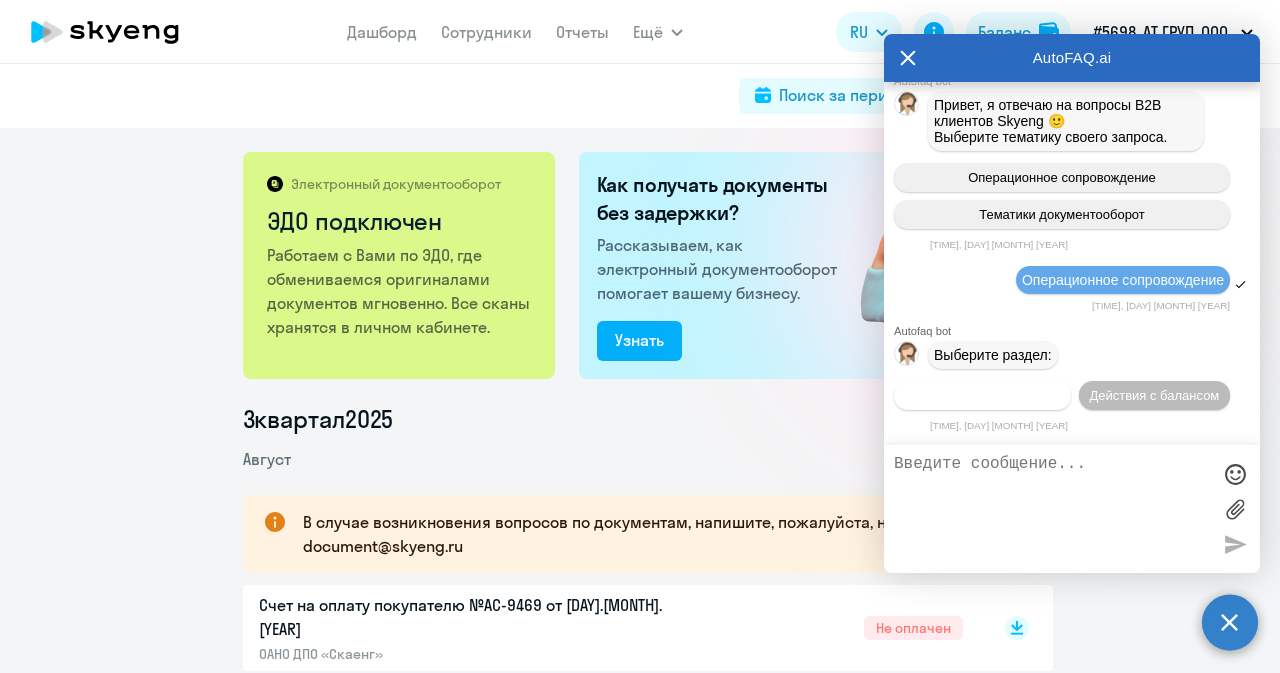 click on "Действия по сотрудникам" at bounding box center (982, 395) 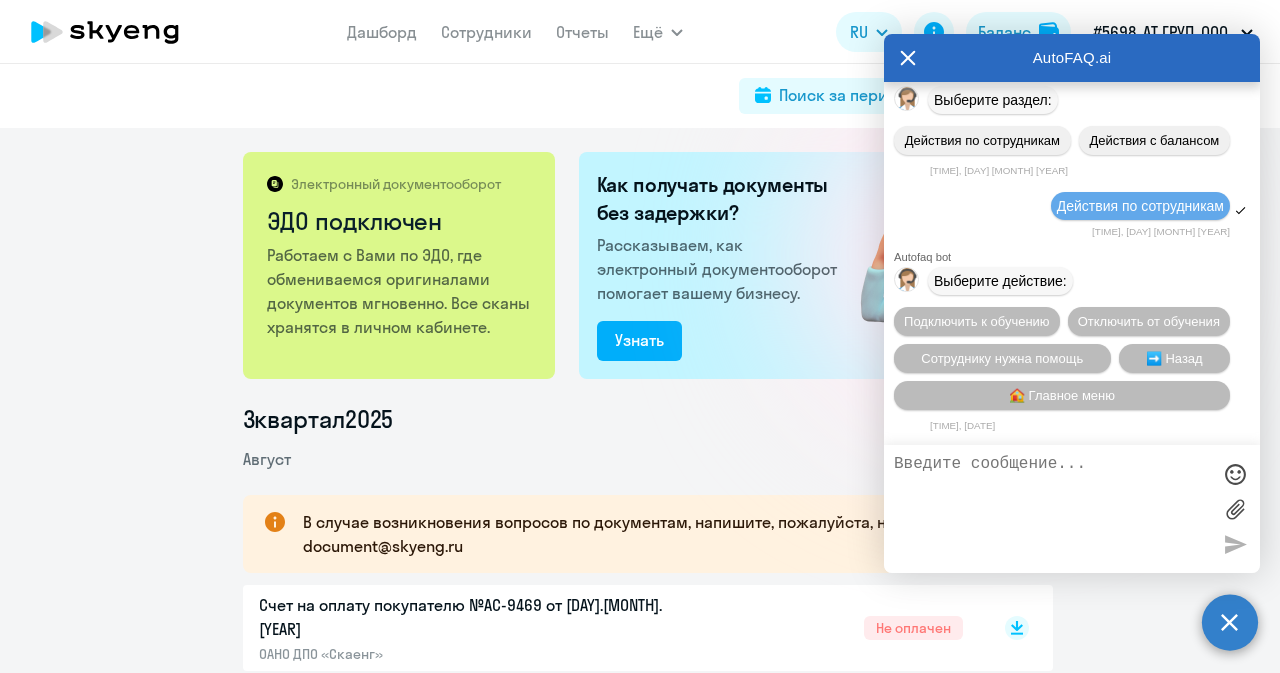 scroll, scrollTop: 78188, scrollLeft: 0, axis: vertical 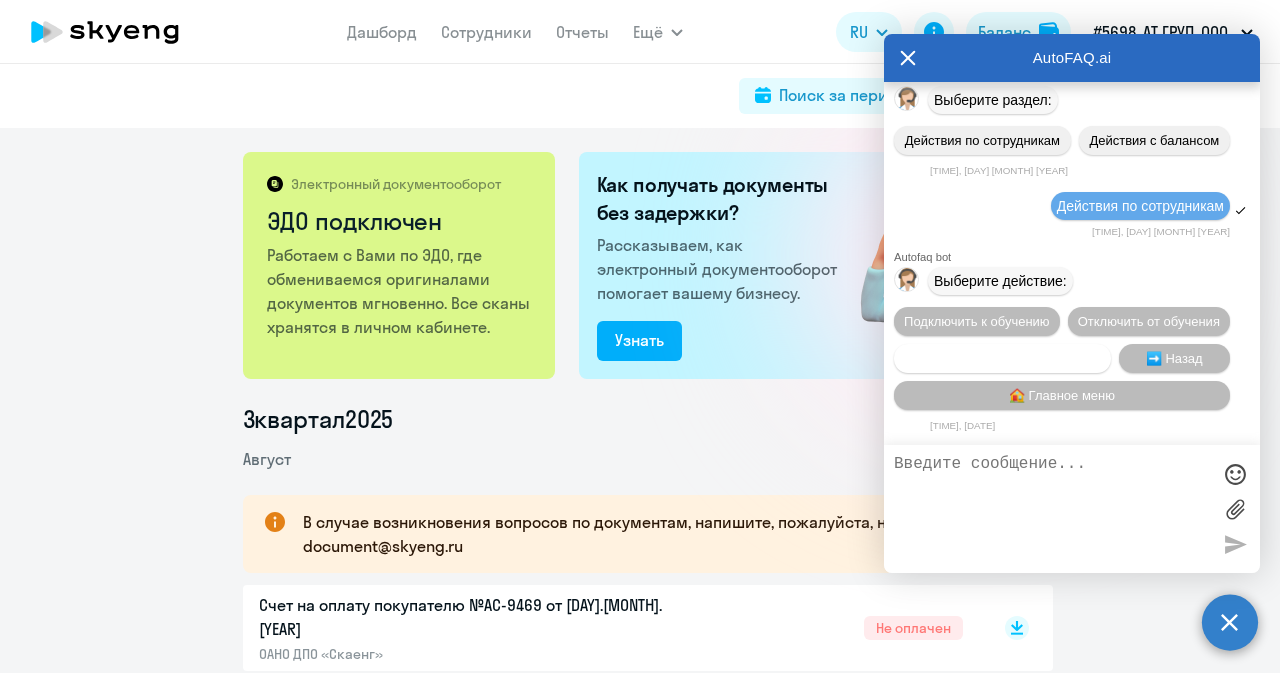 click on "Сотруднику нужна помощь" at bounding box center [1002, 358] 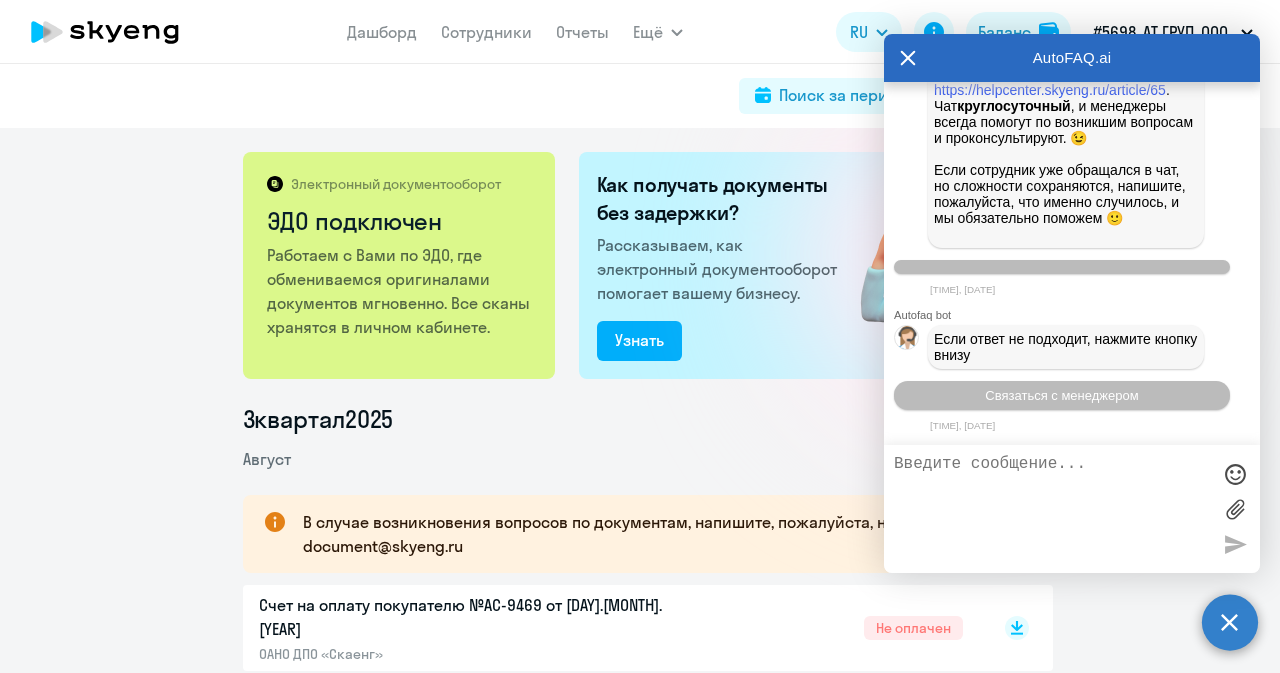 scroll, scrollTop: 78880, scrollLeft: 0, axis: vertical 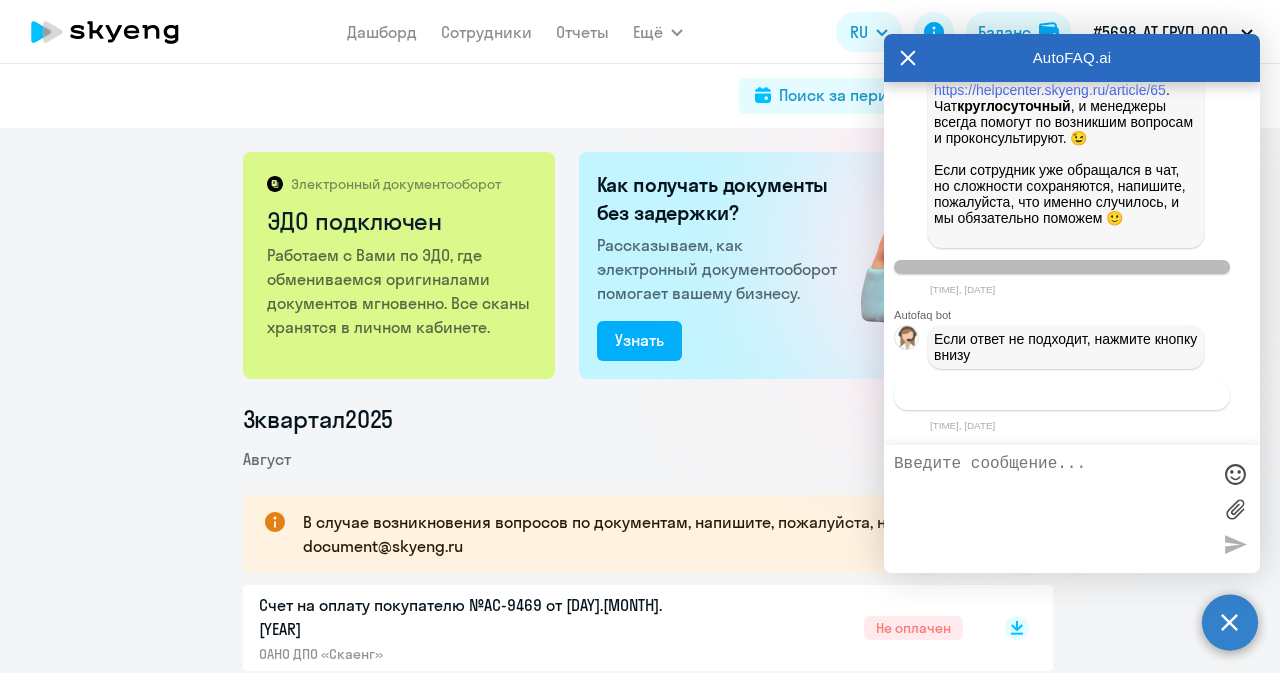 click on "Связаться с менеджером" at bounding box center [1061, 395] 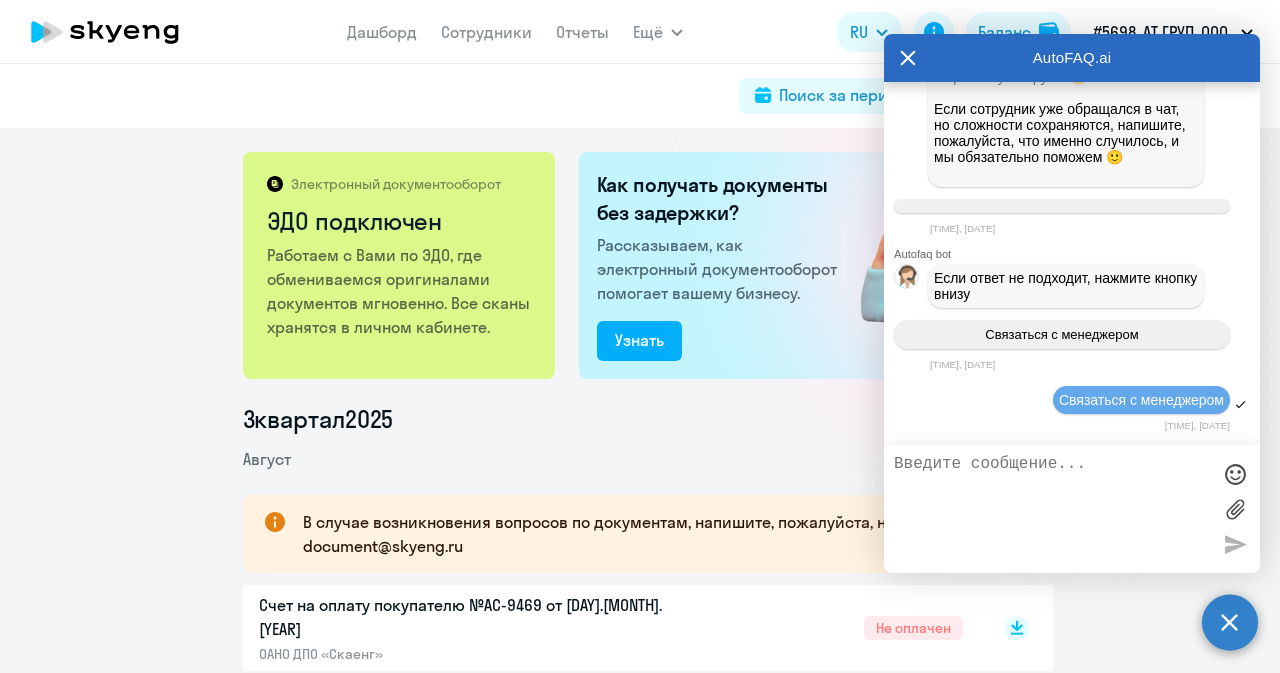 scroll, scrollTop: 78941, scrollLeft: 0, axis: vertical 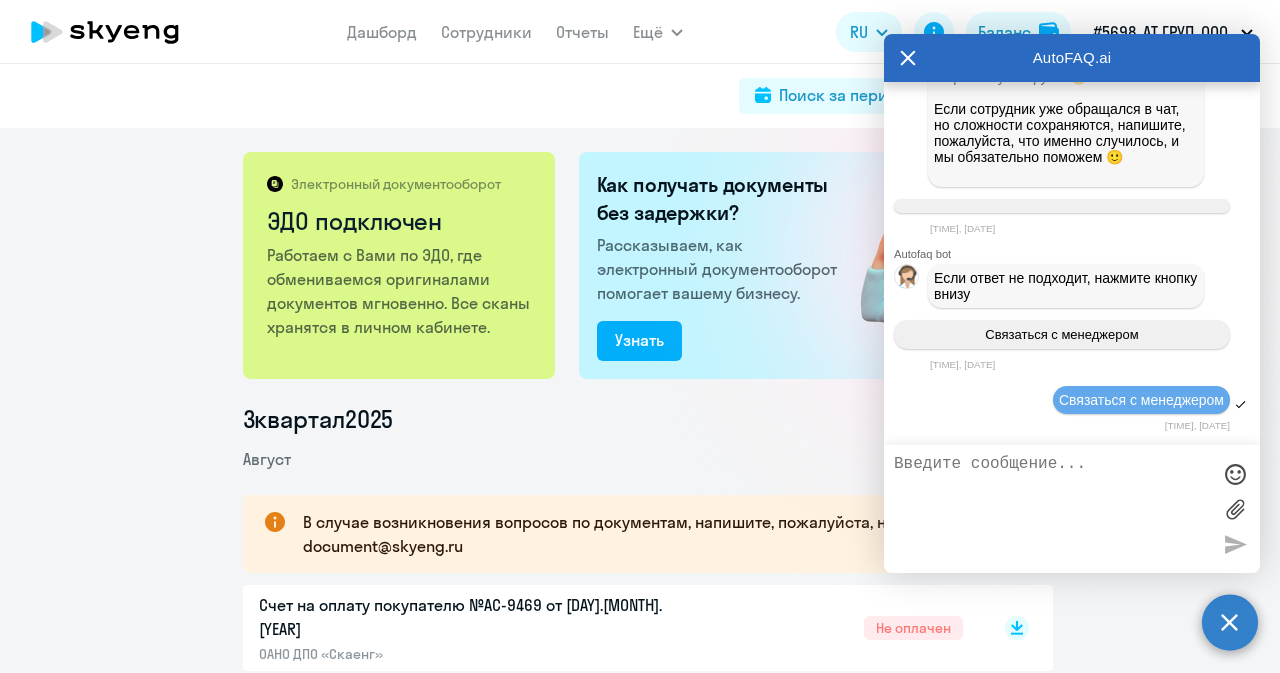 drag, startPoint x: 963, startPoint y: 521, endPoint x: 962, endPoint y: 511, distance: 10.049875 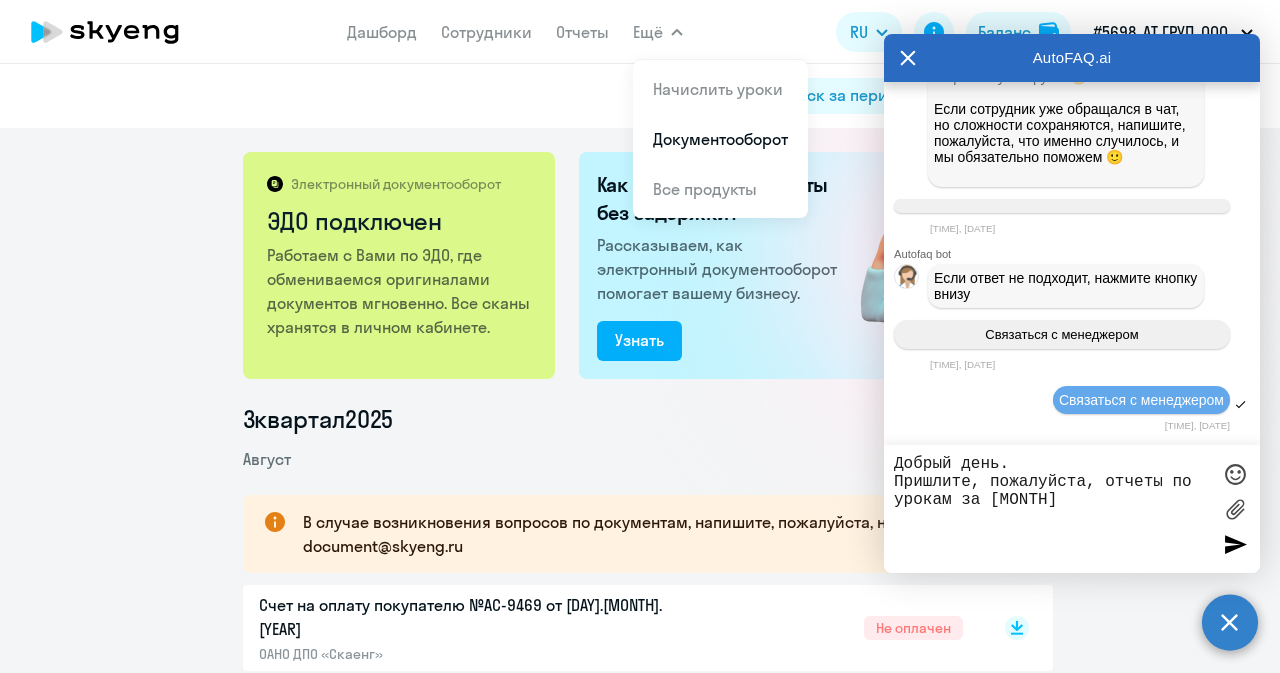 paste on "в" 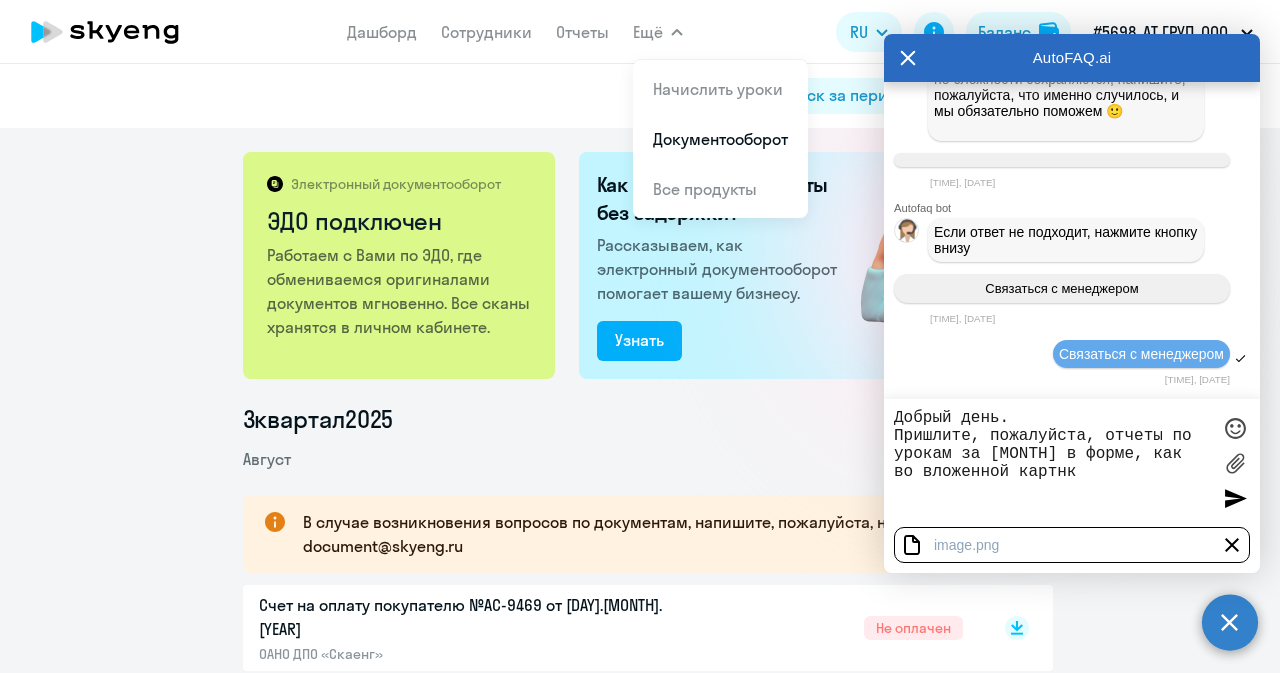 type on "Добрый день.
Пришлите, пожалуйста, отчеты по урокам за июль в форме, как во вложенной картнке" 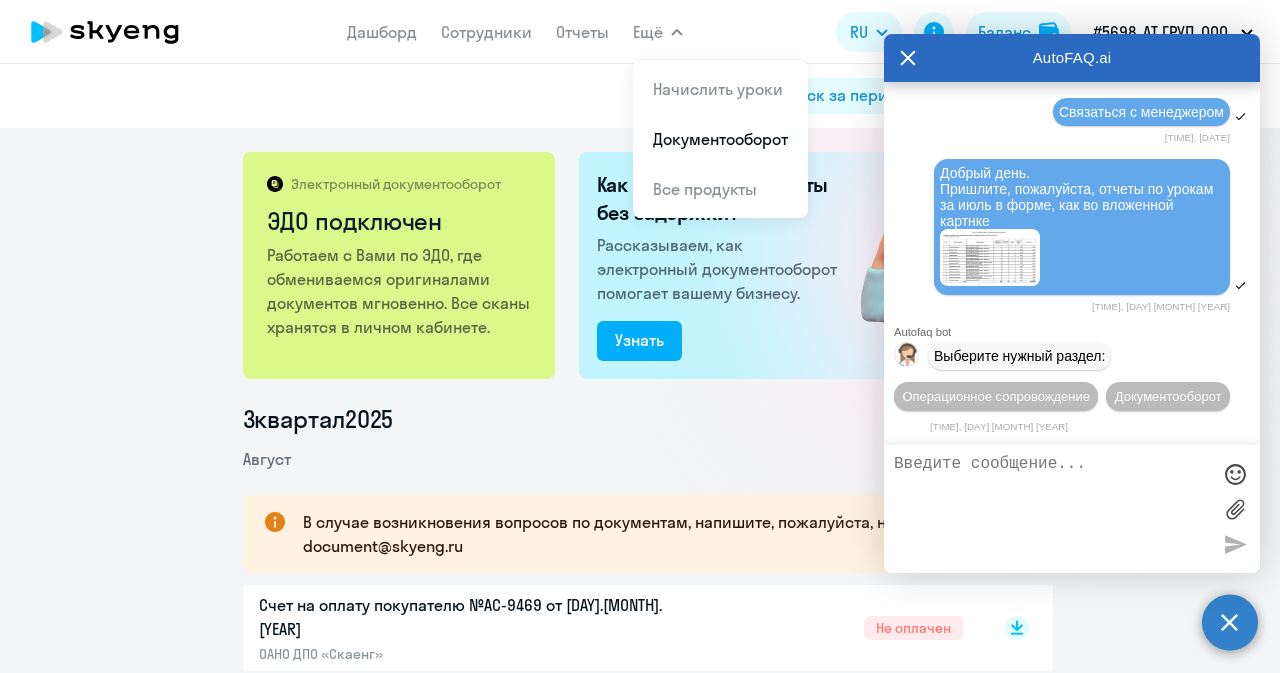 scroll, scrollTop: 79267, scrollLeft: 0, axis: vertical 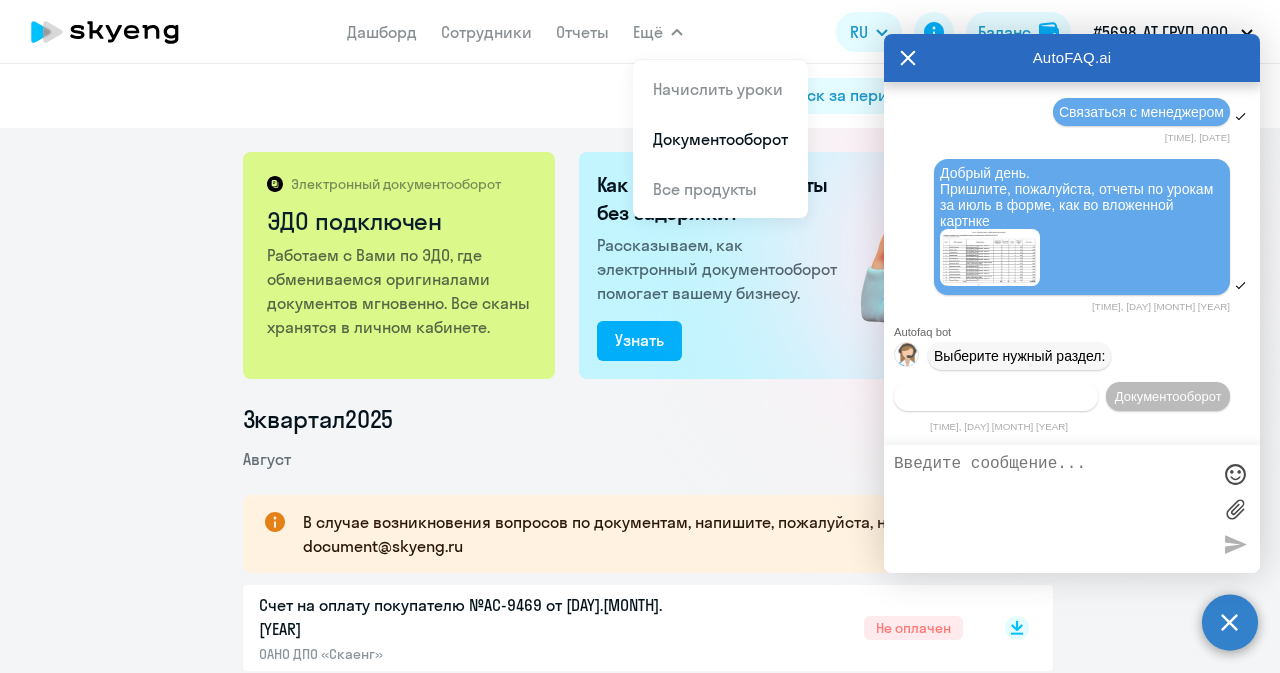 click on "Операционное сопровождение" at bounding box center [996, 396] 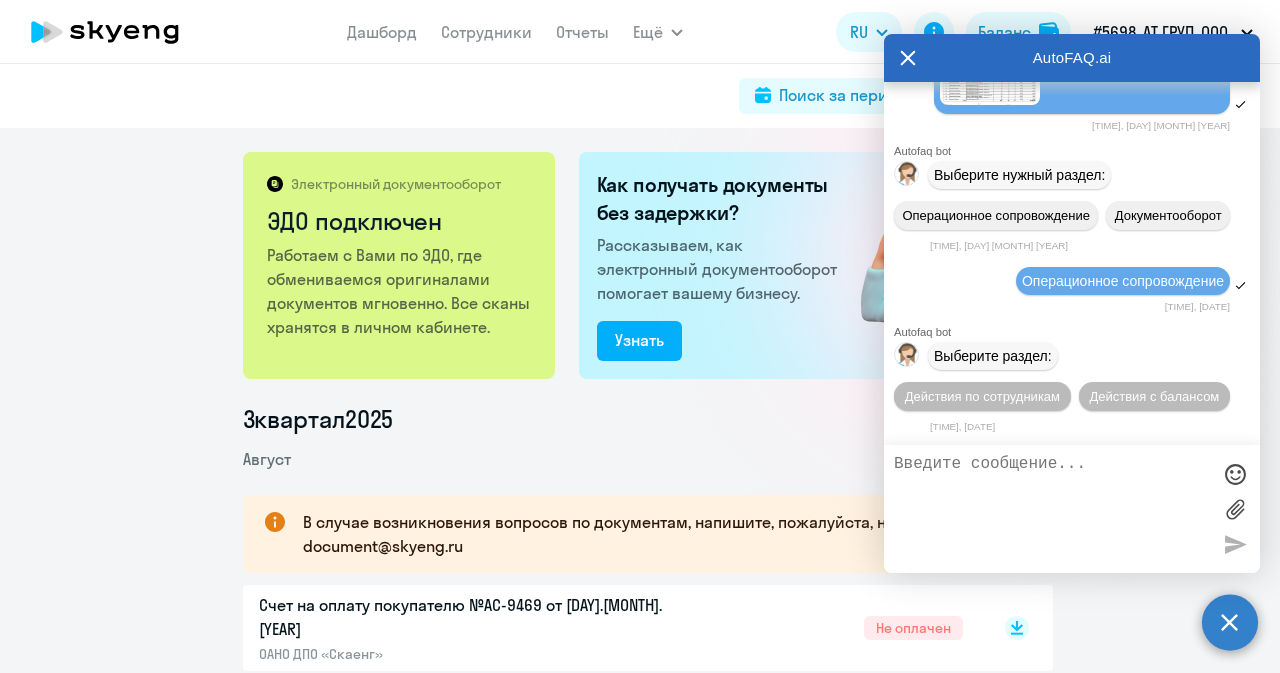 scroll, scrollTop: 79448, scrollLeft: 0, axis: vertical 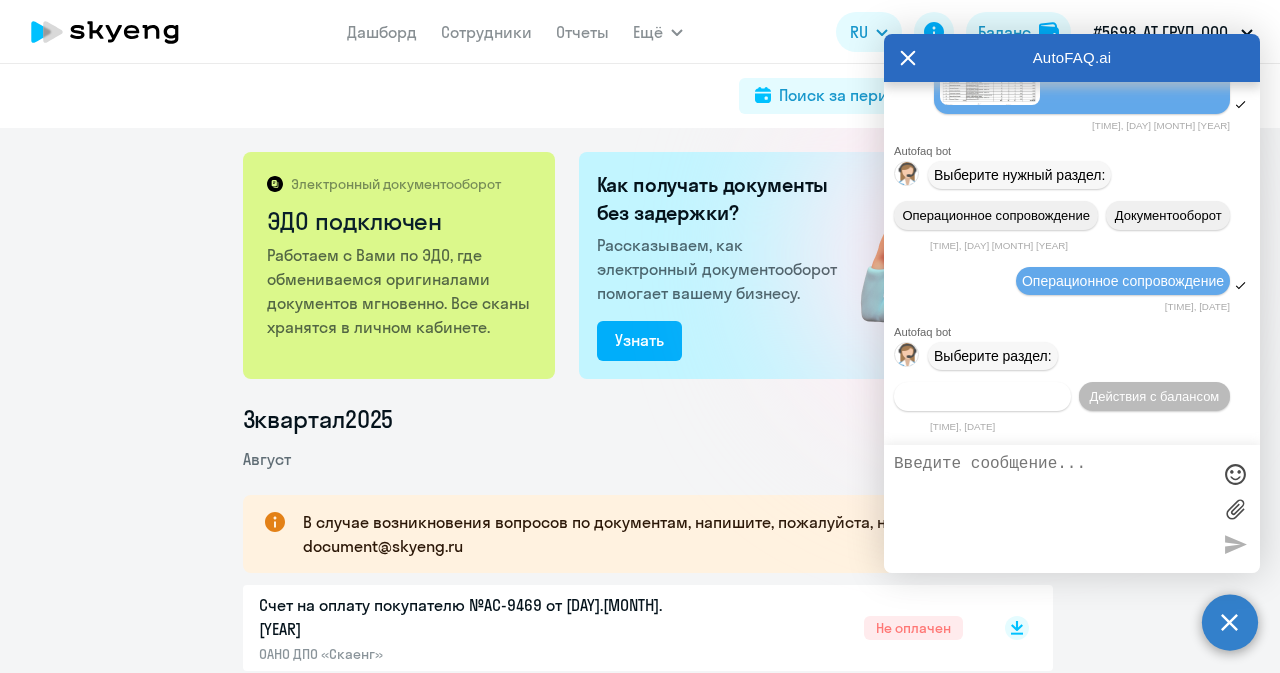 click on "Действия по сотрудникам" at bounding box center (982, 396) 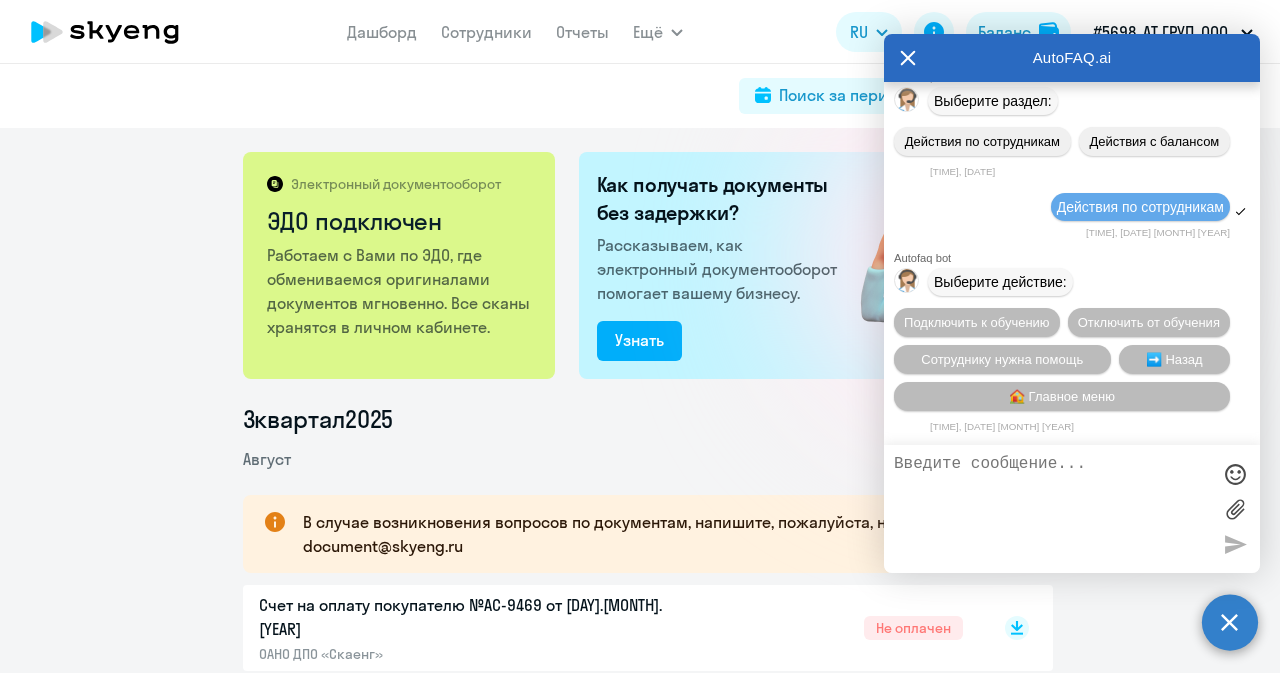 scroll, scrollTop: 79744, scrollLeft: 0, axis: vertical 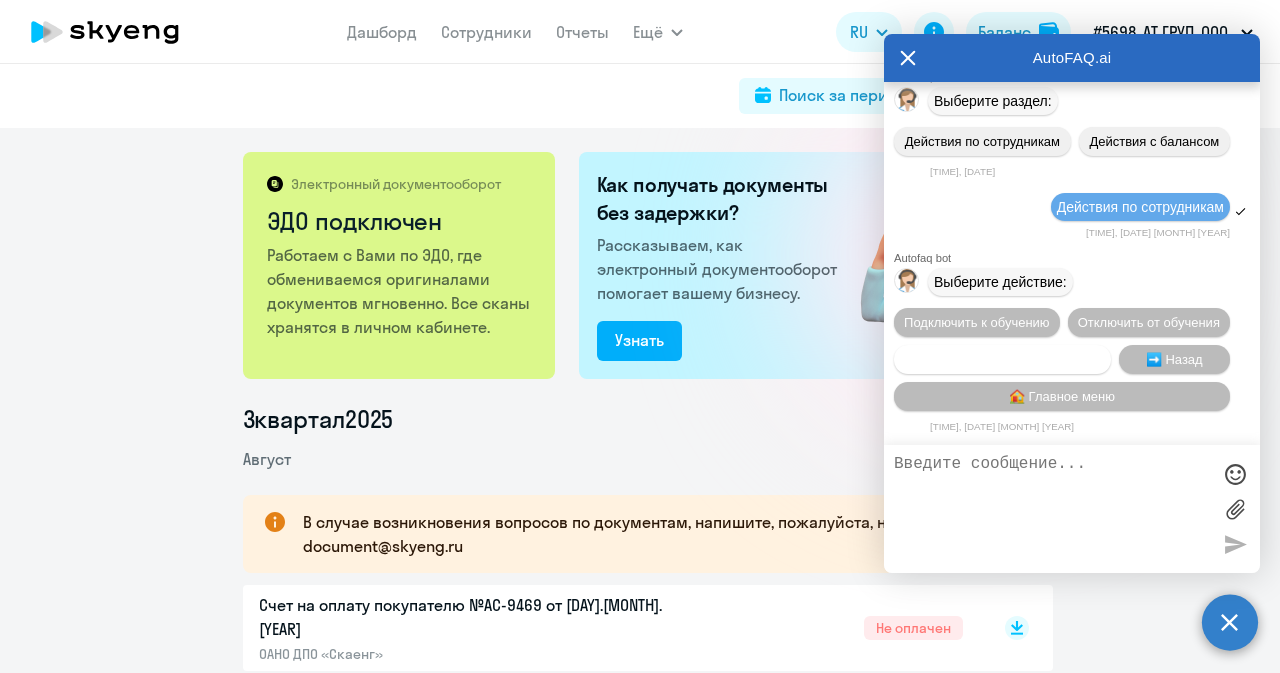 click on "Сотруднику нужна помощь" at bounding box center (1002, 359) 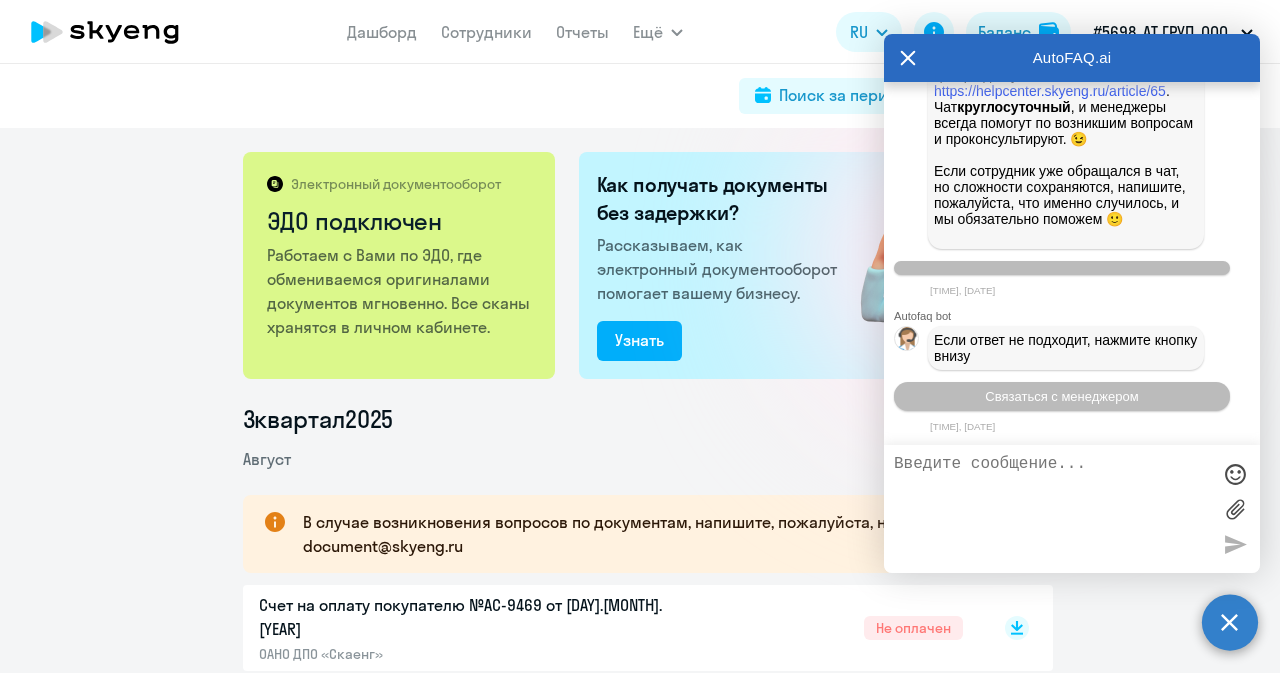 scroll, scrollTop: 80436, scrollLeft: 0, axis: vertical 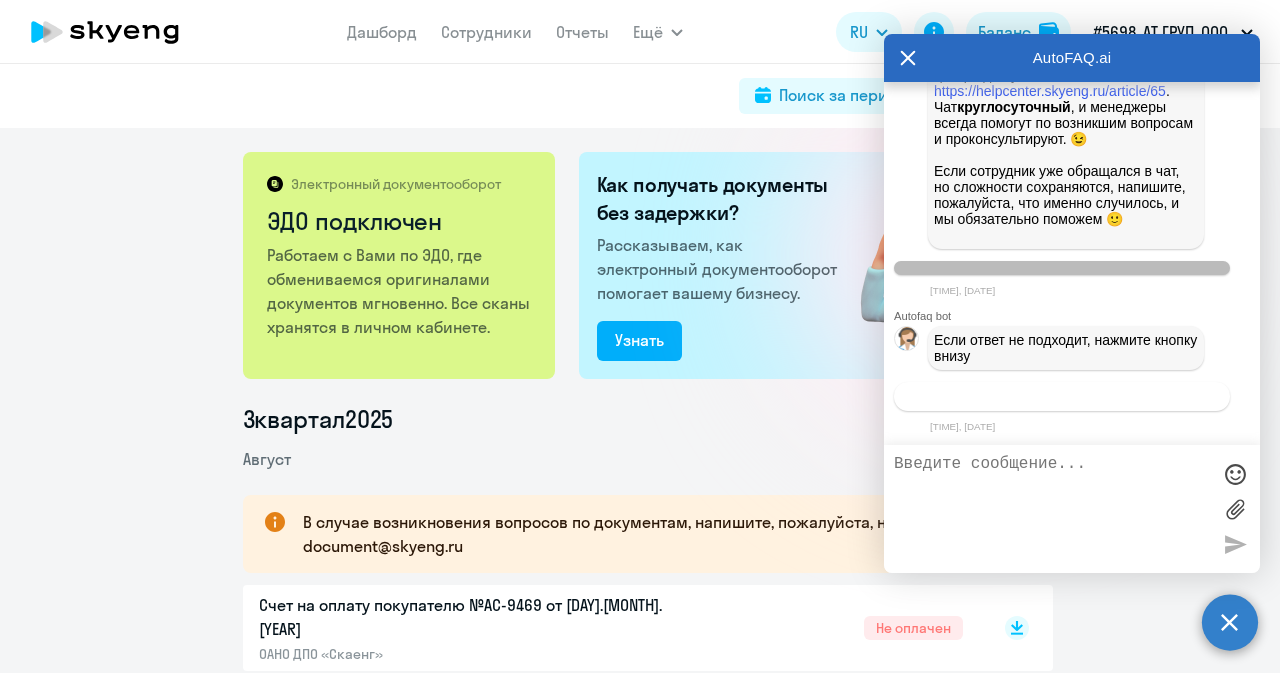 click on "Связаться с менеджером" at bounding box center [1061, 396] 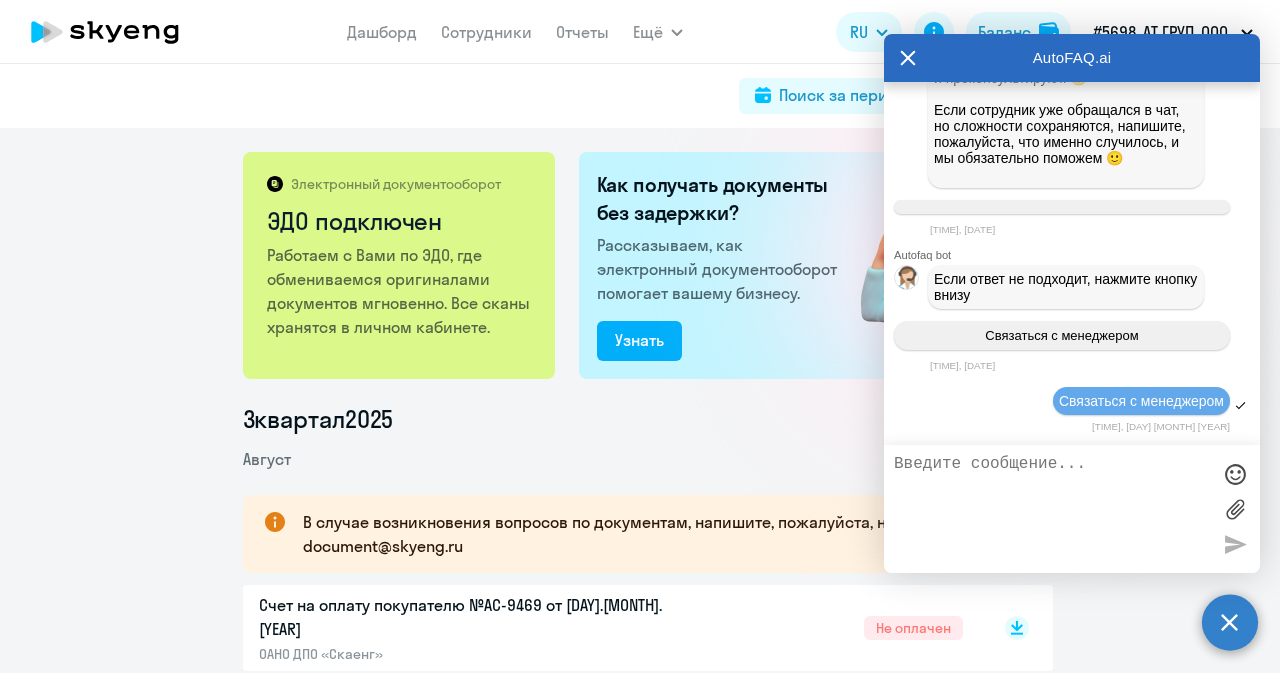 scroll, scrollTop: 79196, scrollLeft: 0, axis: vertical 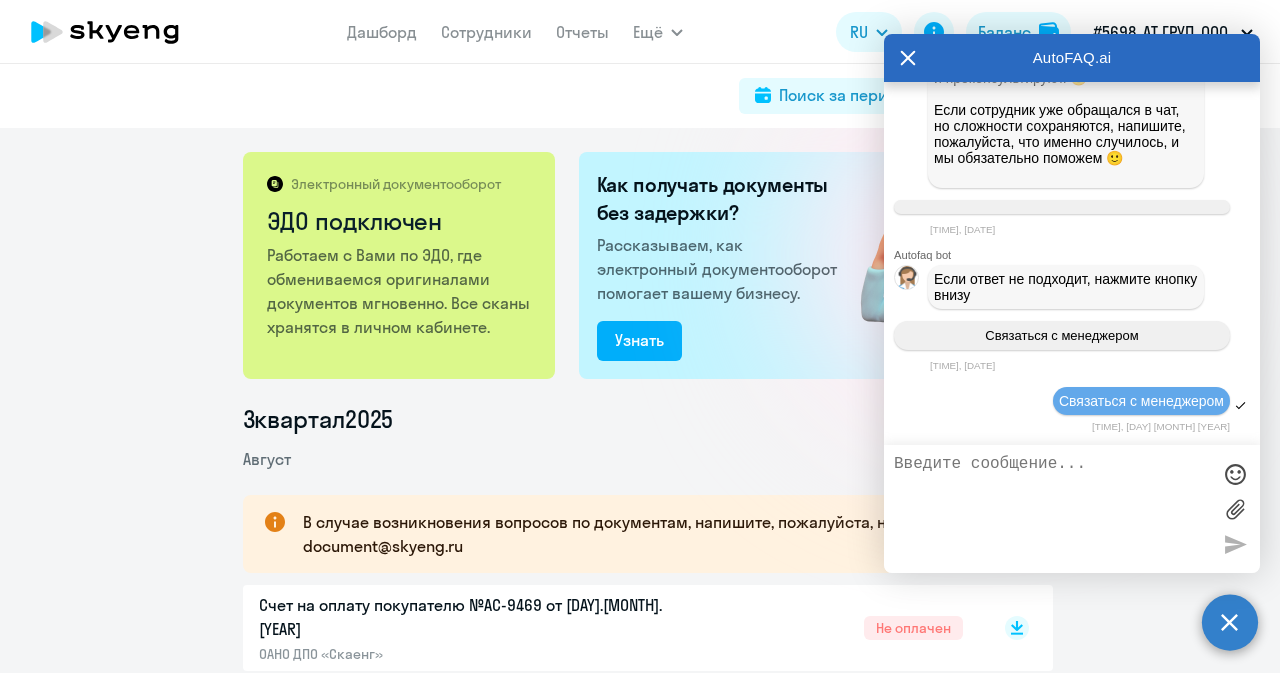 drag, startPoint x: 1102, startPoint y: 265, endPoint x: 1163, endPoint y: 245, distance: 64.195015 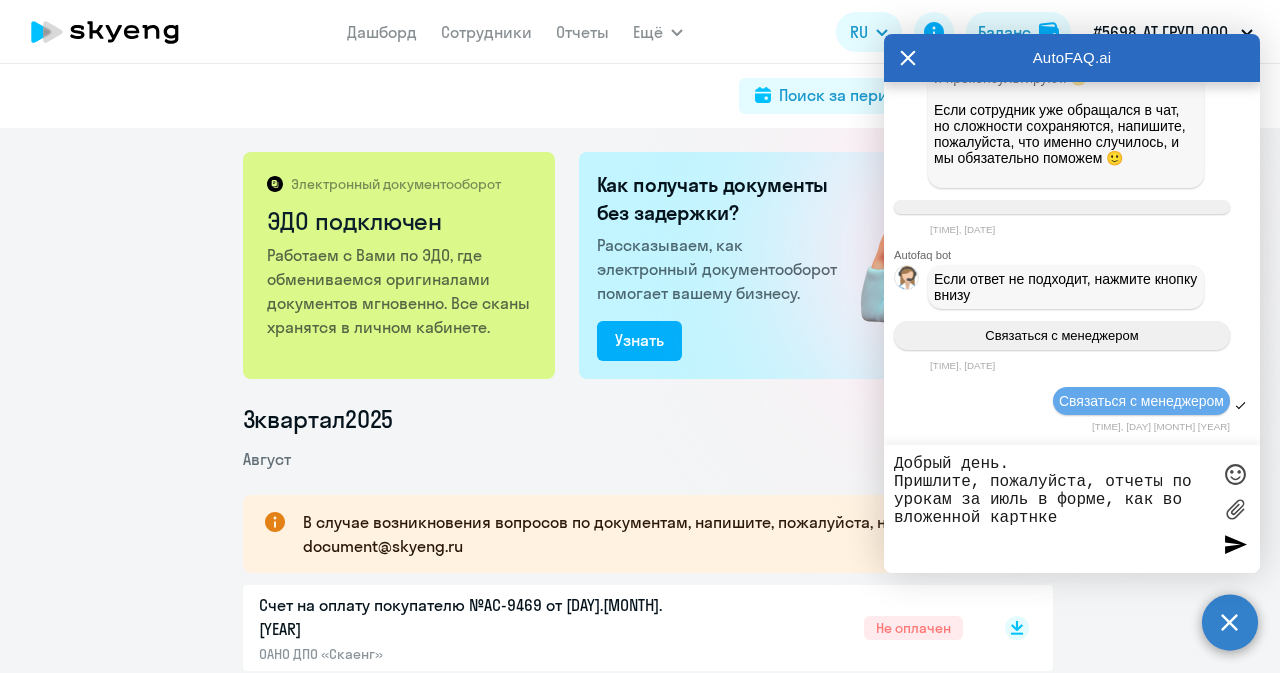 click on "Добрый день.
Пришлите, пожалуйста, отчеты по урокам за июль в форме, как во вложенной картнке" at bounding box center [1052, 509] 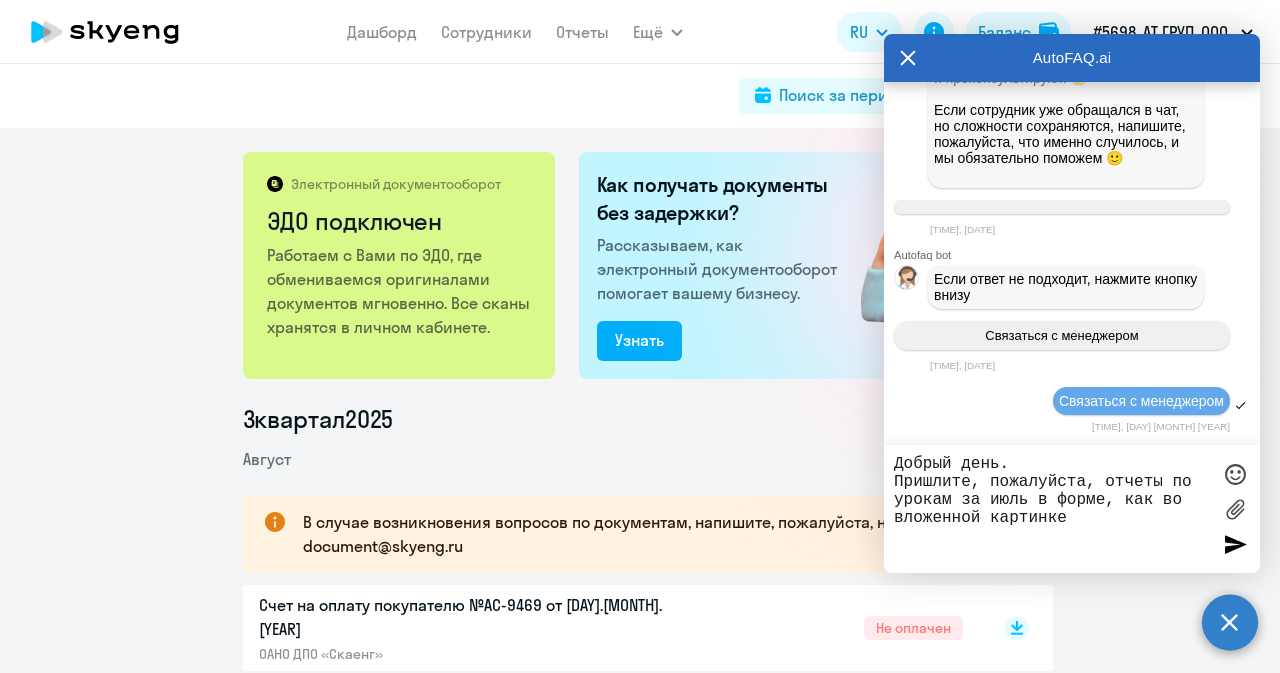 click on "Добрый день.
Пришлите, пожалуйста, отчеты по урокам за июль в форме, как во вложенной картинке" at bounding box center (1052, 509) 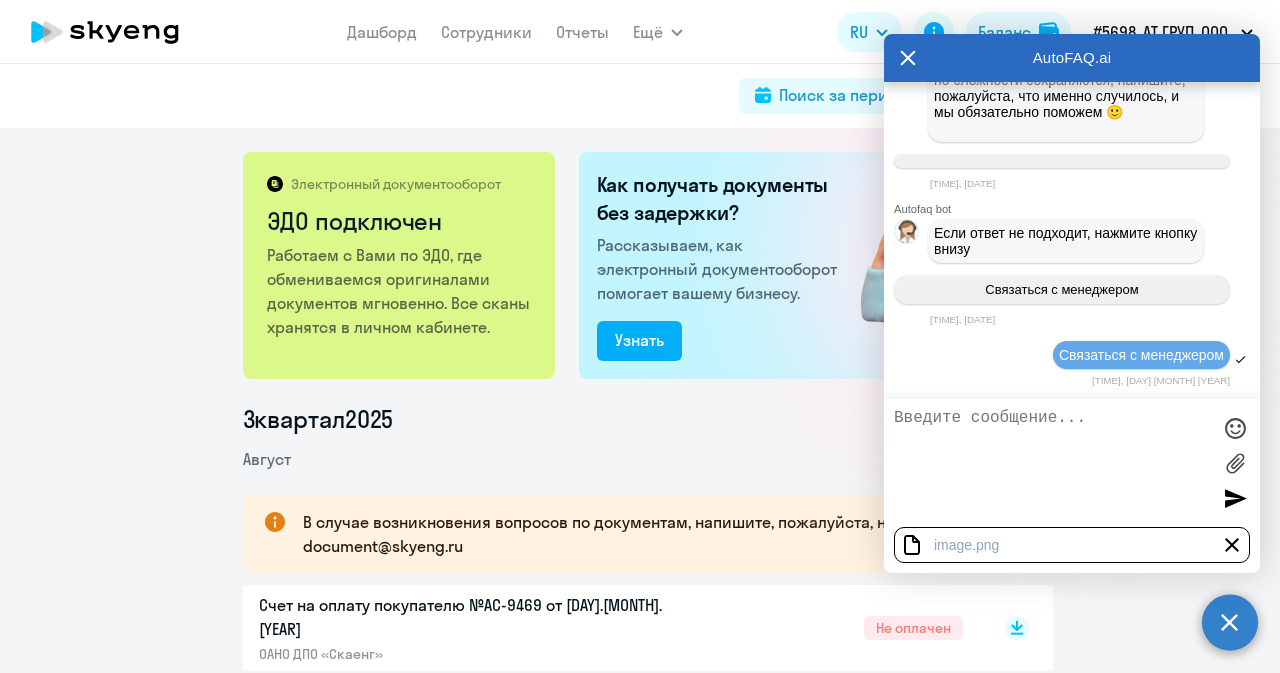scroll, scrollTop: 80632, scrollLeft: 0, axis: vertical 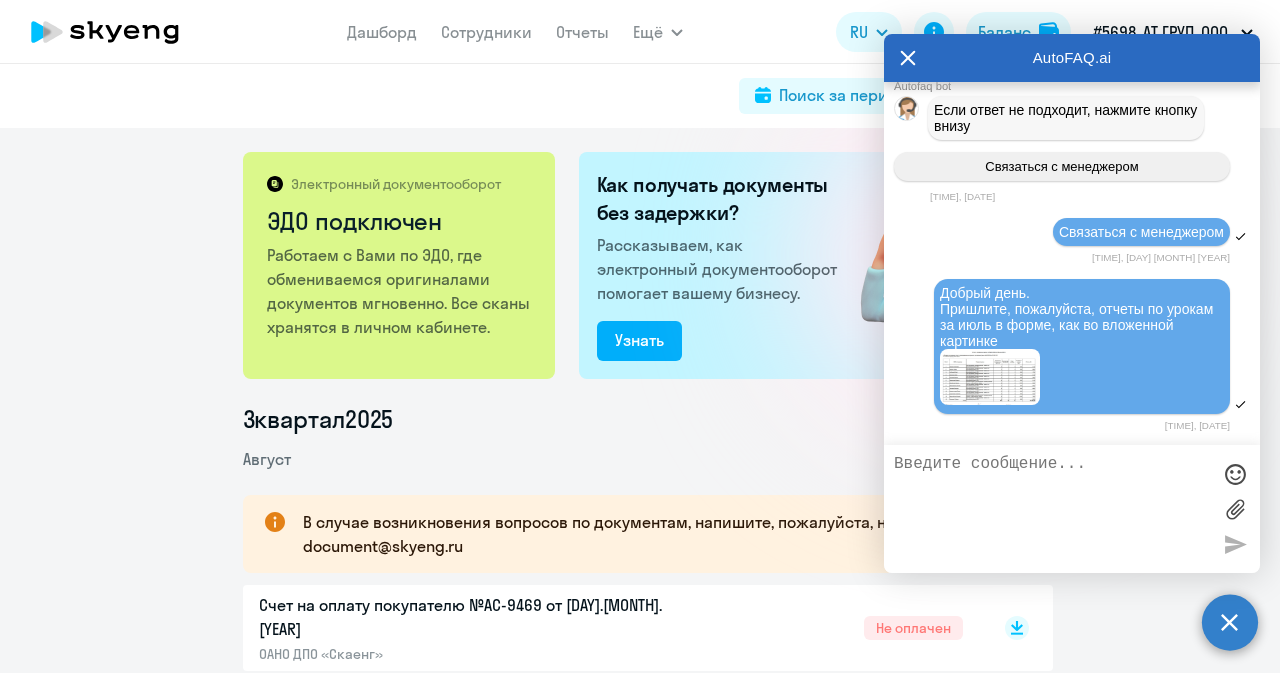 click at bounding box center [1052, 509] 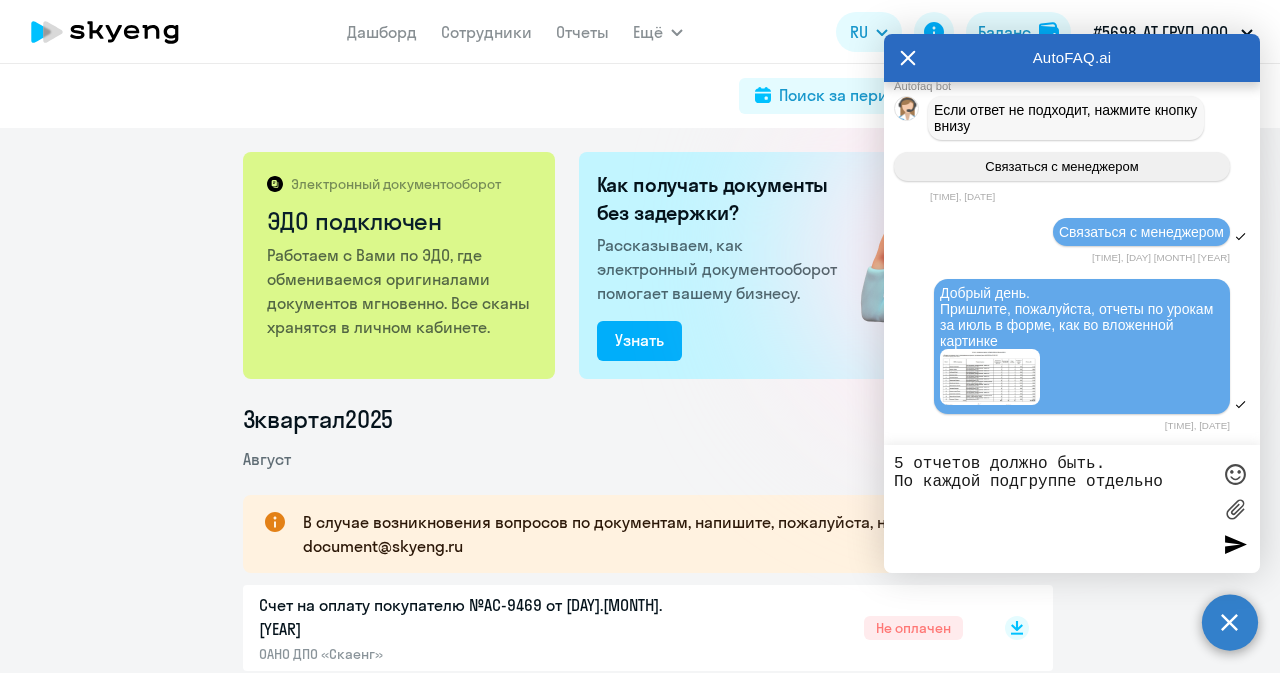 type on "5 отчетов должно быть.
По каждой подгруппе отдельно" 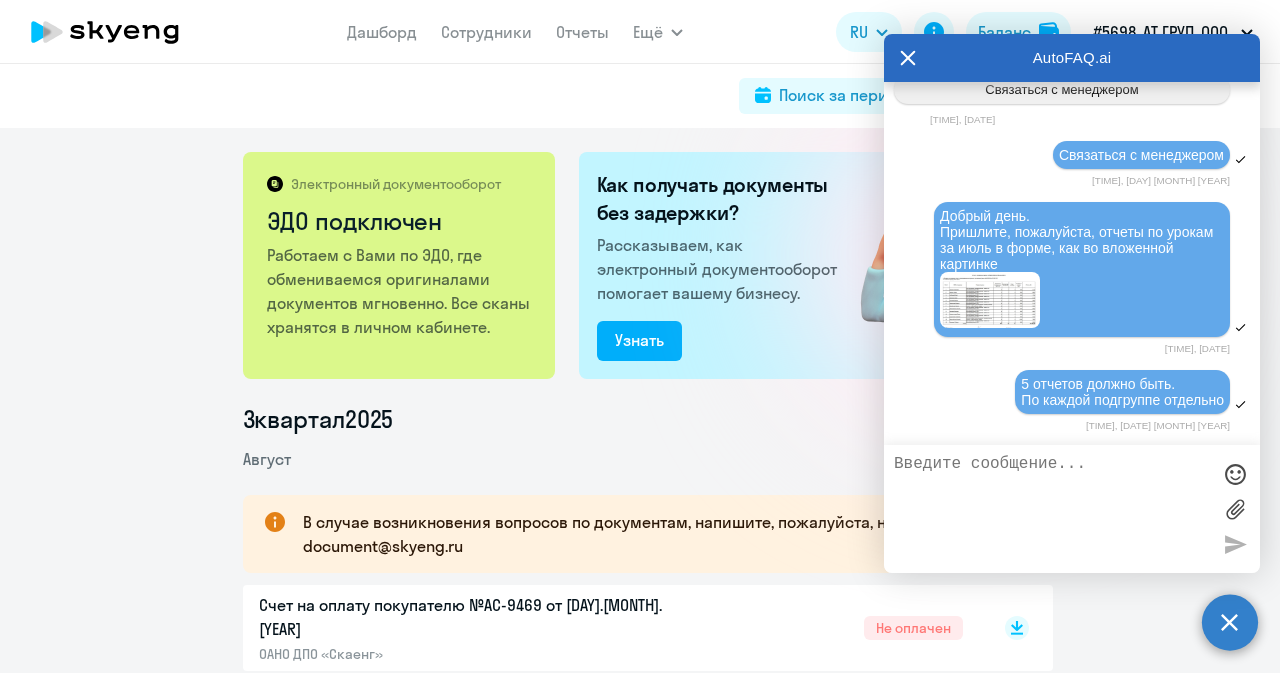 scroll, scrollTop: 80742, scrollLeft: 0, axis: vertical 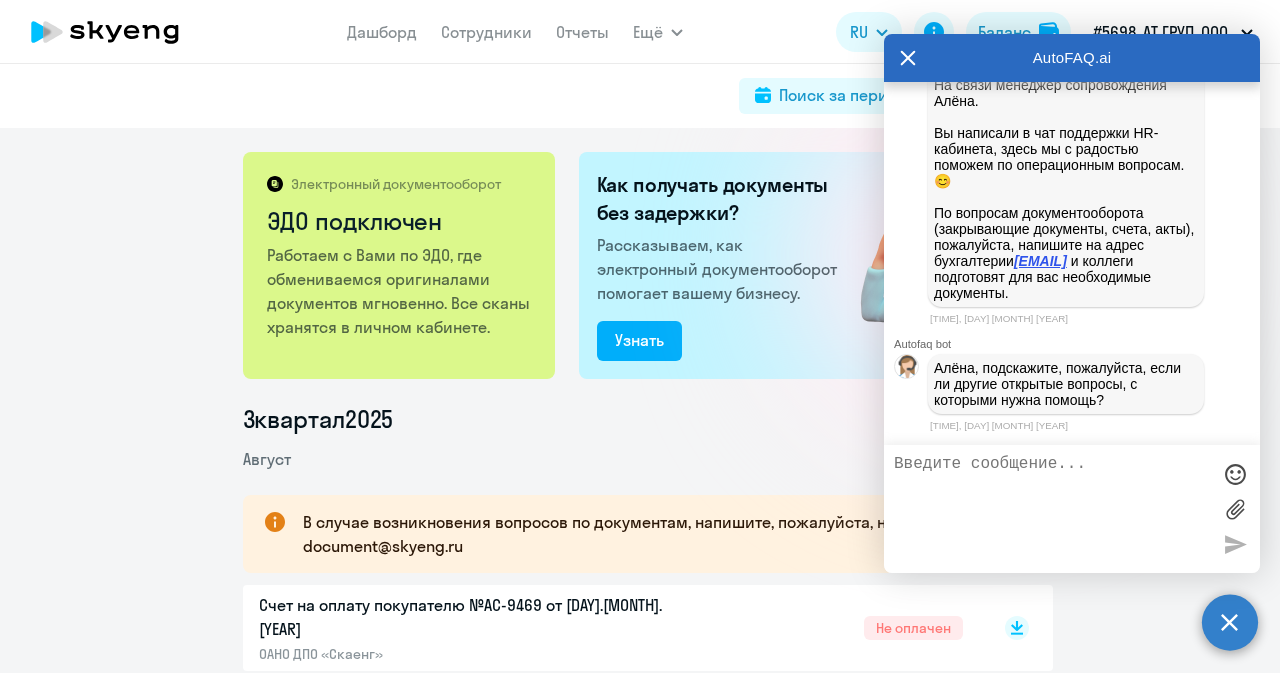 click on "[EMAIL]" at bounding box center [1040, 261] 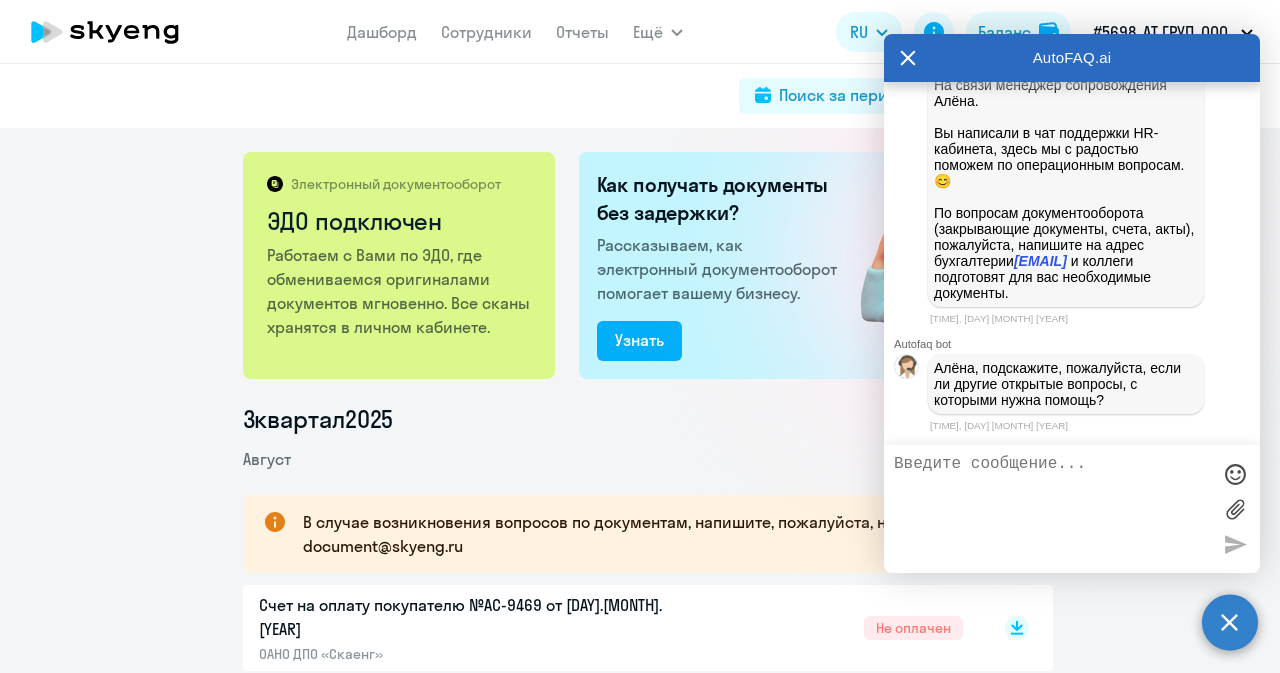 click at bounding box center (1052, 509) 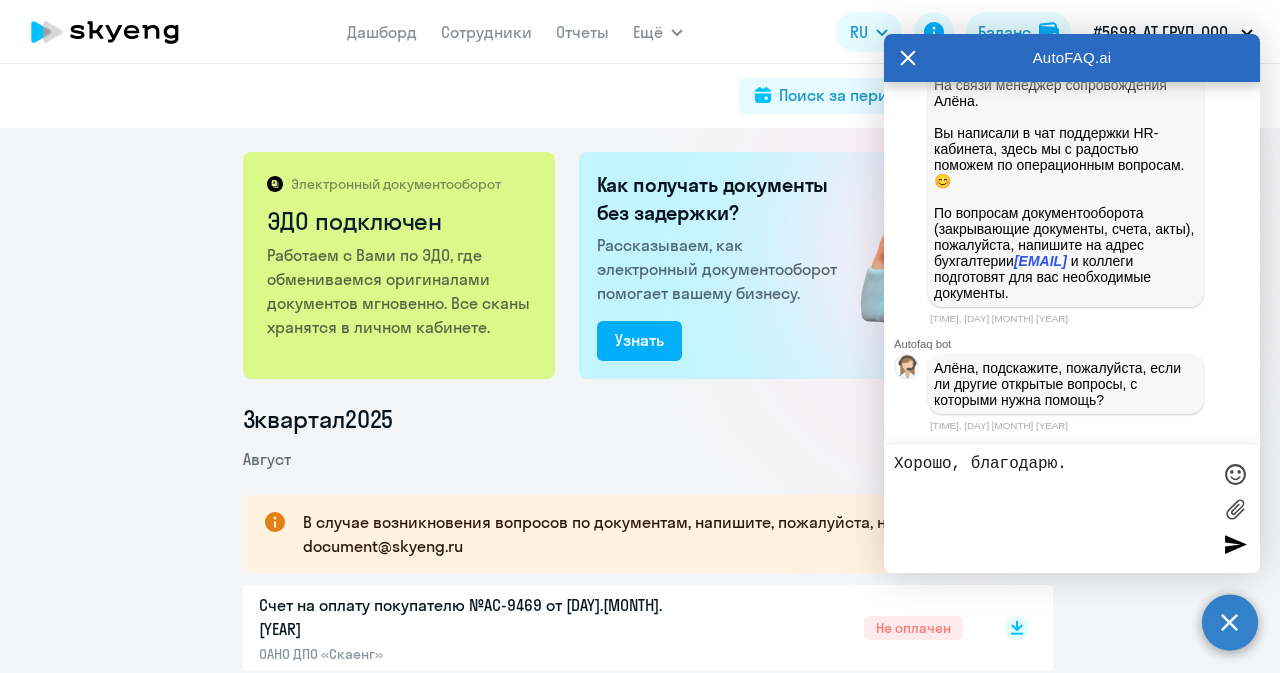 type on "Хорошо, благодарю." 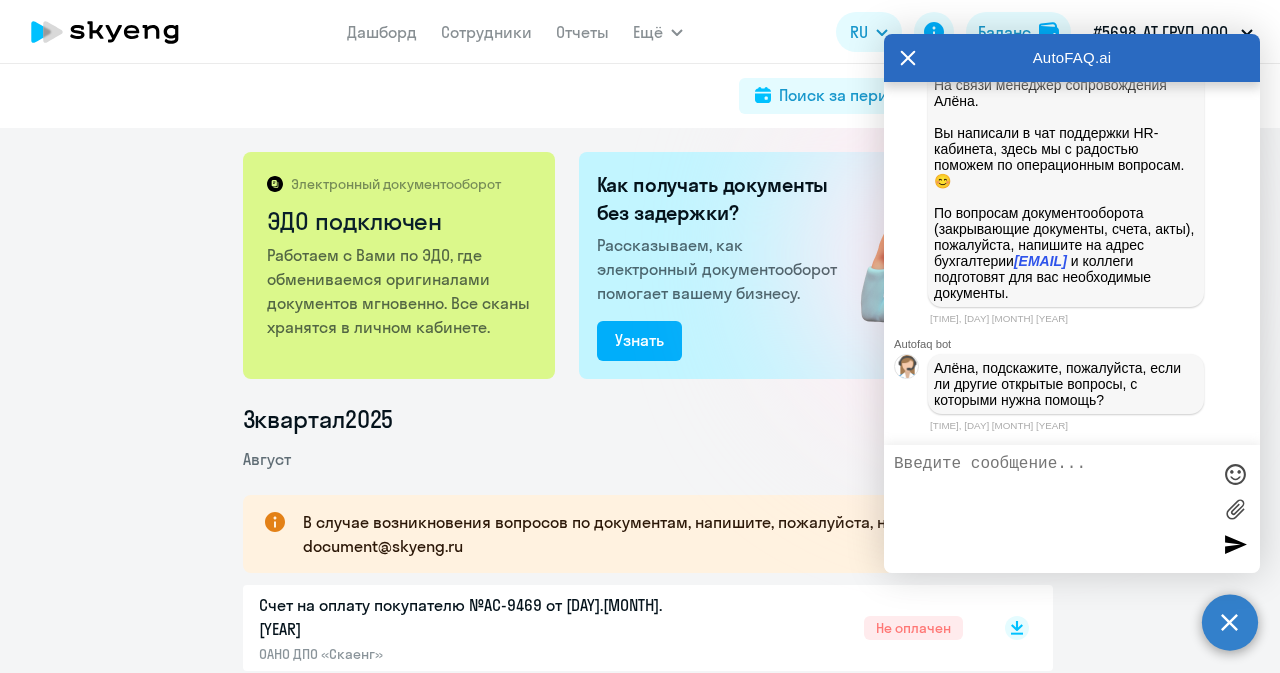 scroll, scrollTop: 81232, scrollLeft: 0, axis: vertical 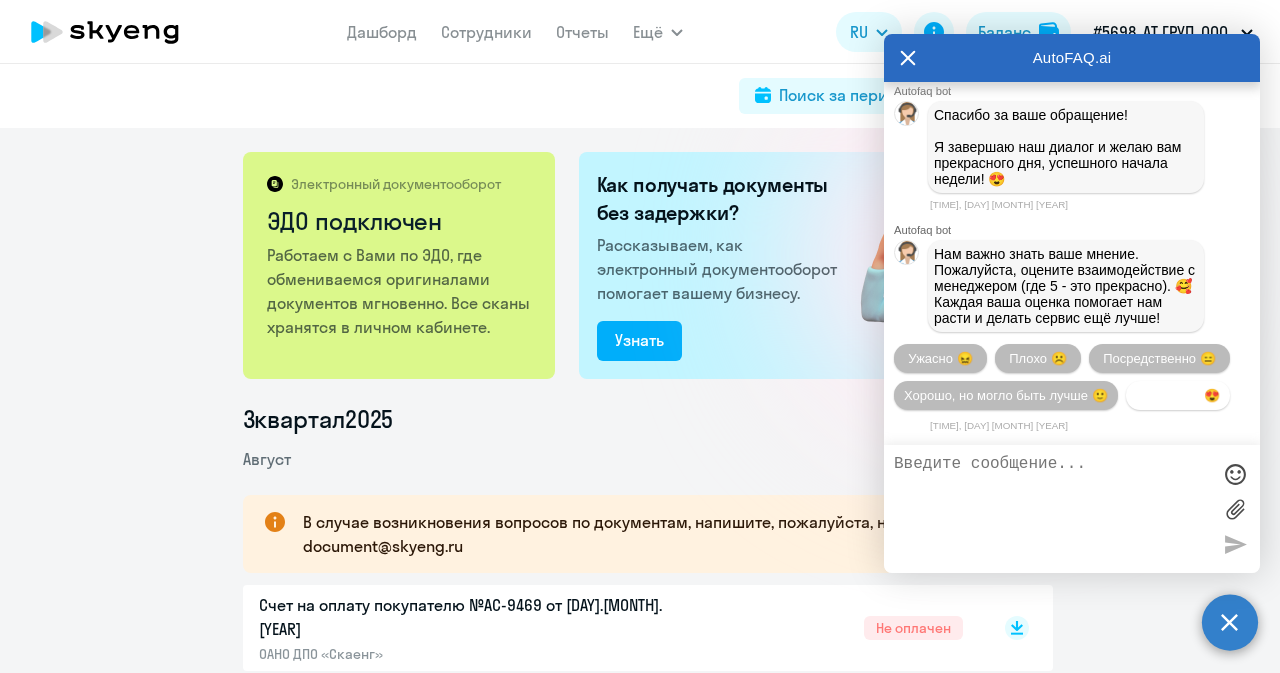 click on "Прекрасно 😍" at bounding box center (1178, 395) 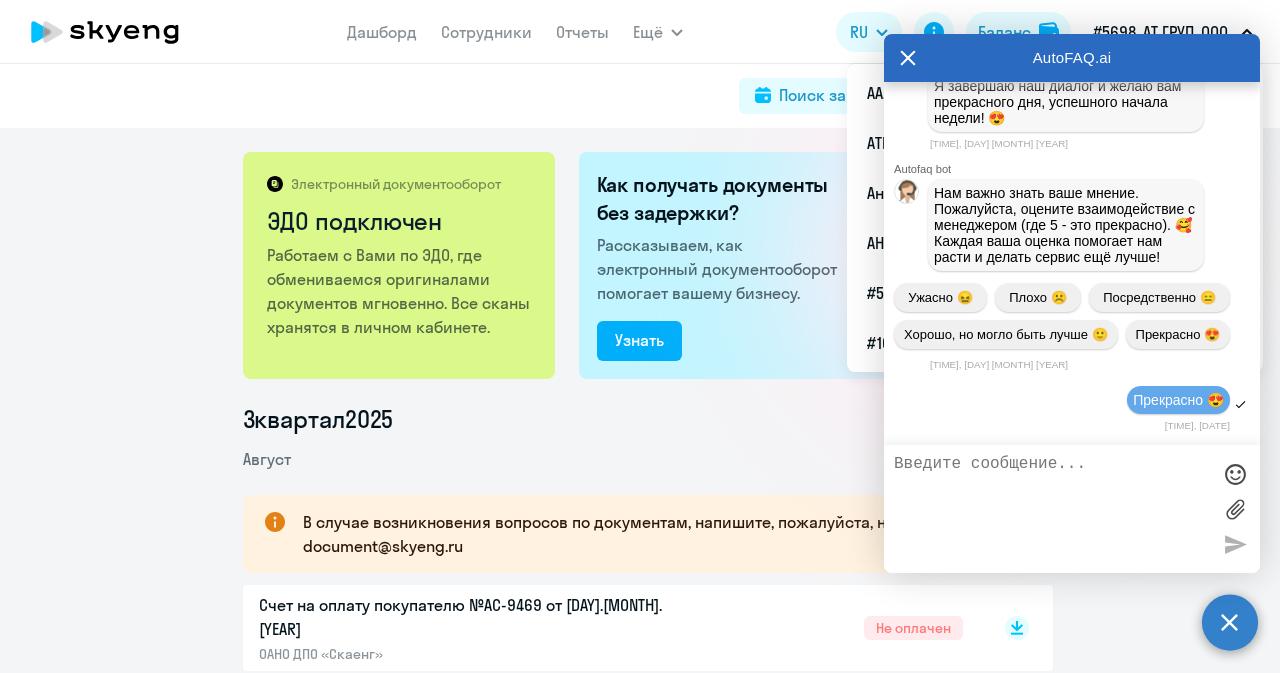 scroll, scrollTop: 81860, scrollLeft: 0, axis: vertical 